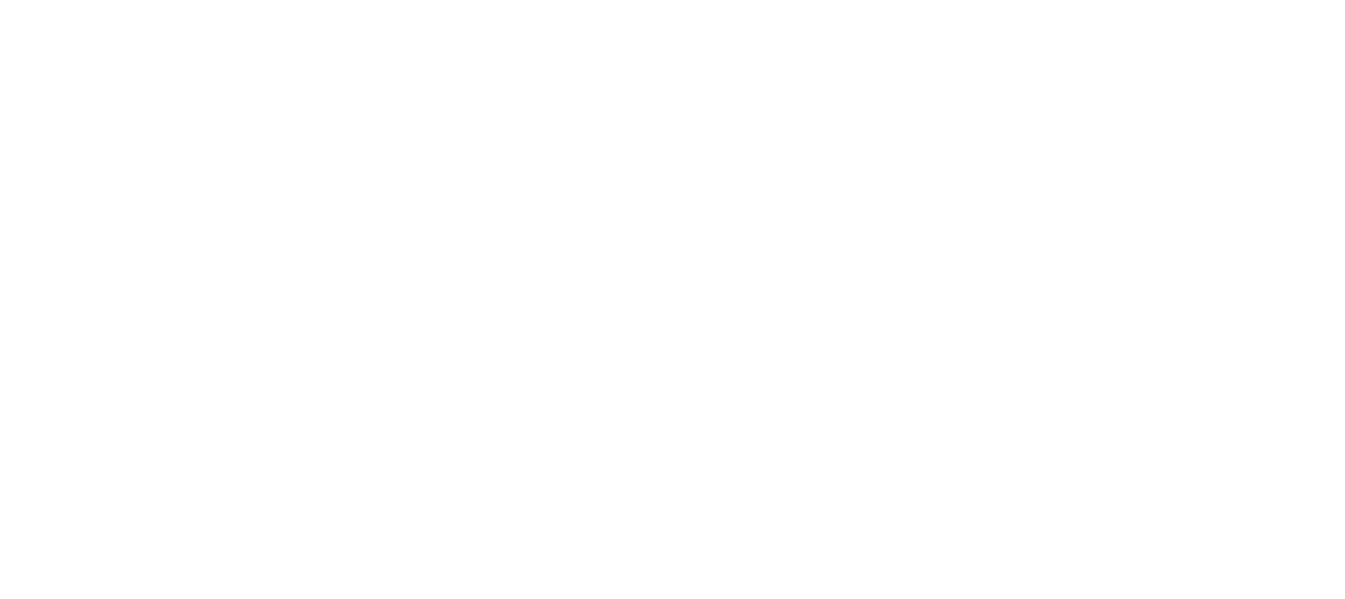 scroll, scrollTop: 0, scrollLeft: 0, axis: both 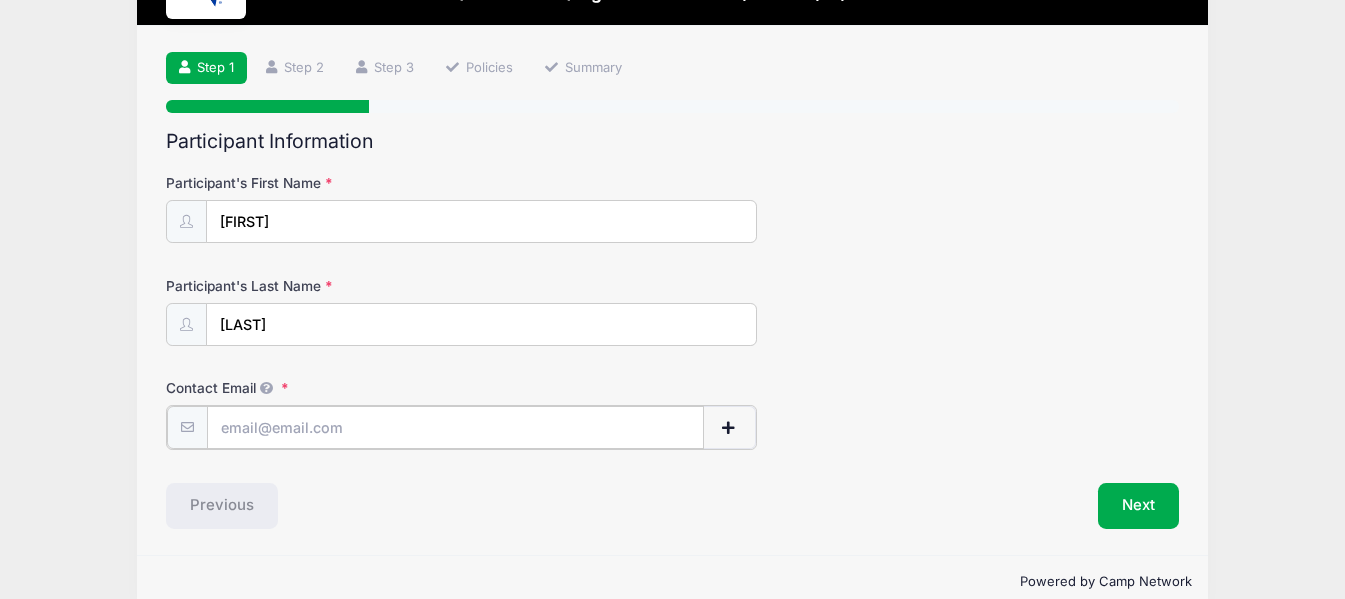 click on "Contact Email" at bounding box center [455, 427] 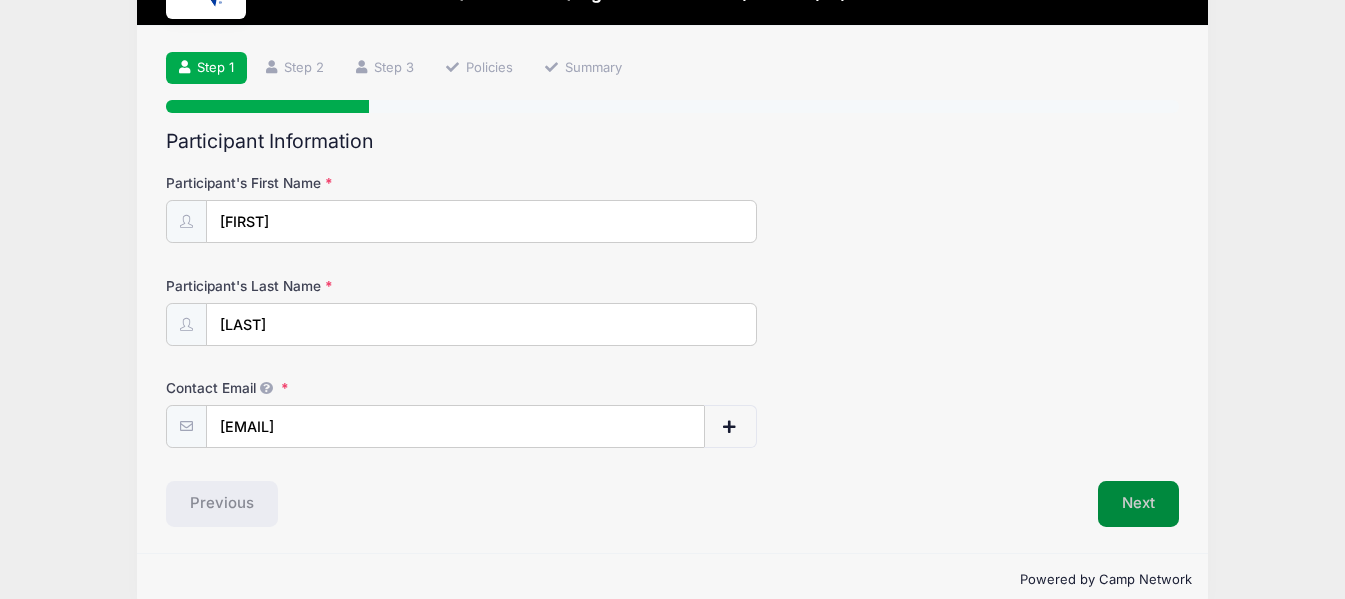 click on "Next" at bounding box center (1138, 504) 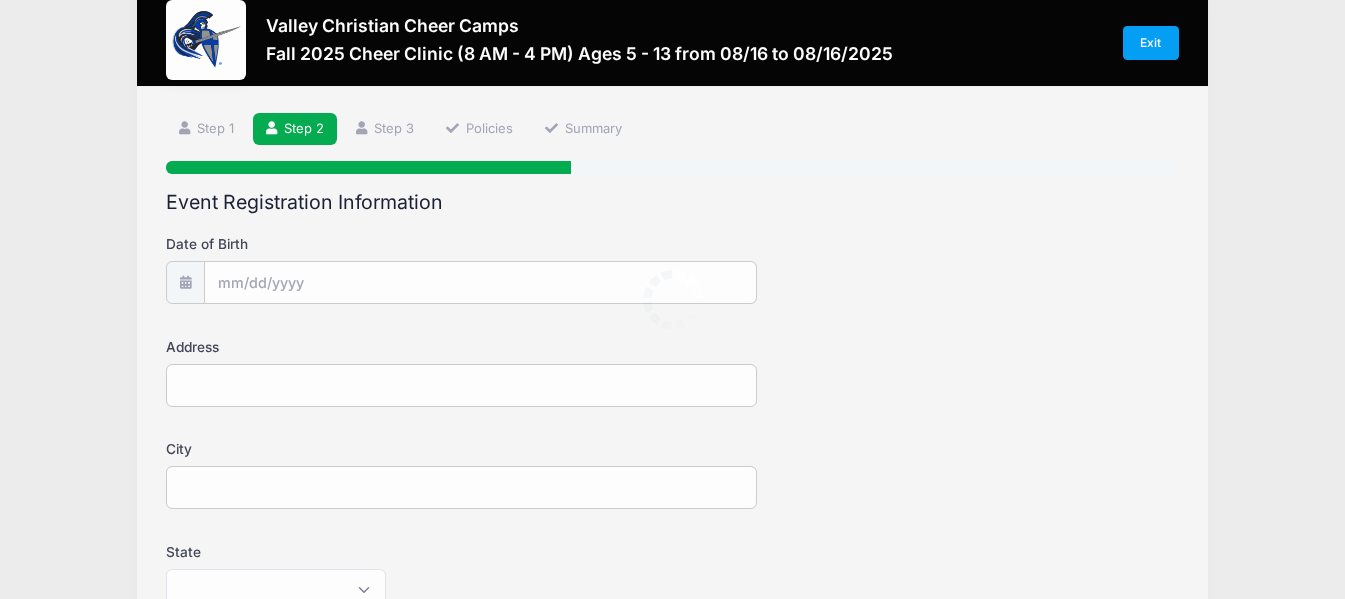 scroll, scrollTop: 0, scrollLeft: 0, axis: both 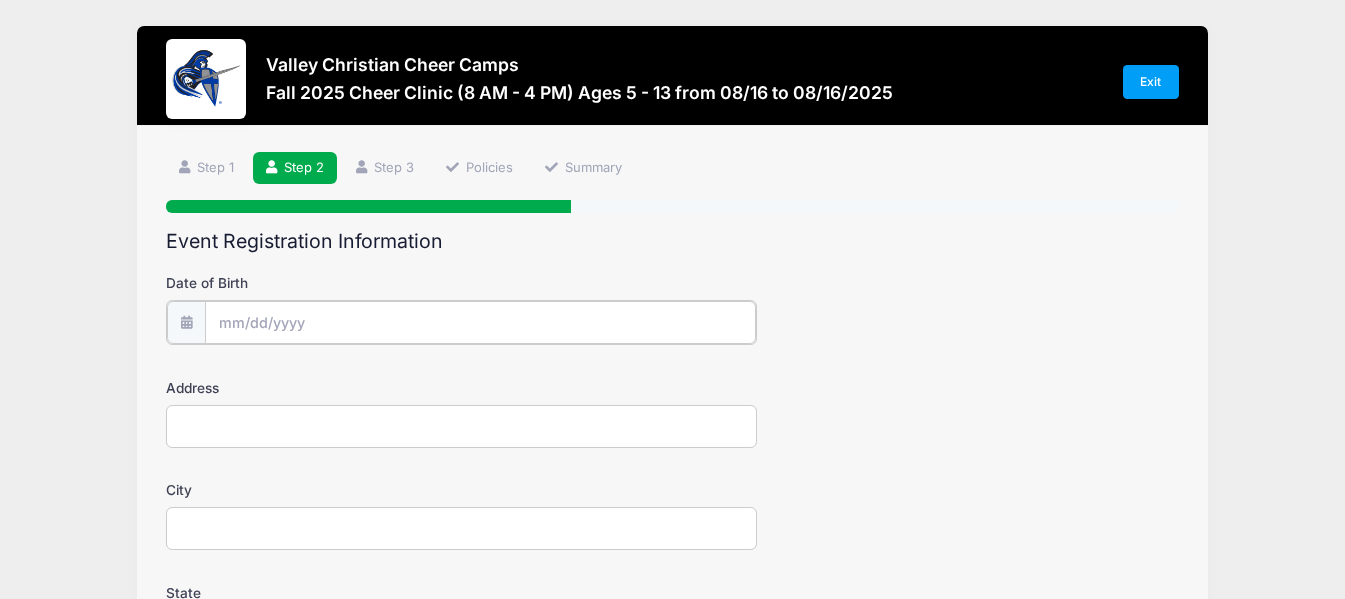 click on "Date of Birth" at bounding box center (480, 322) 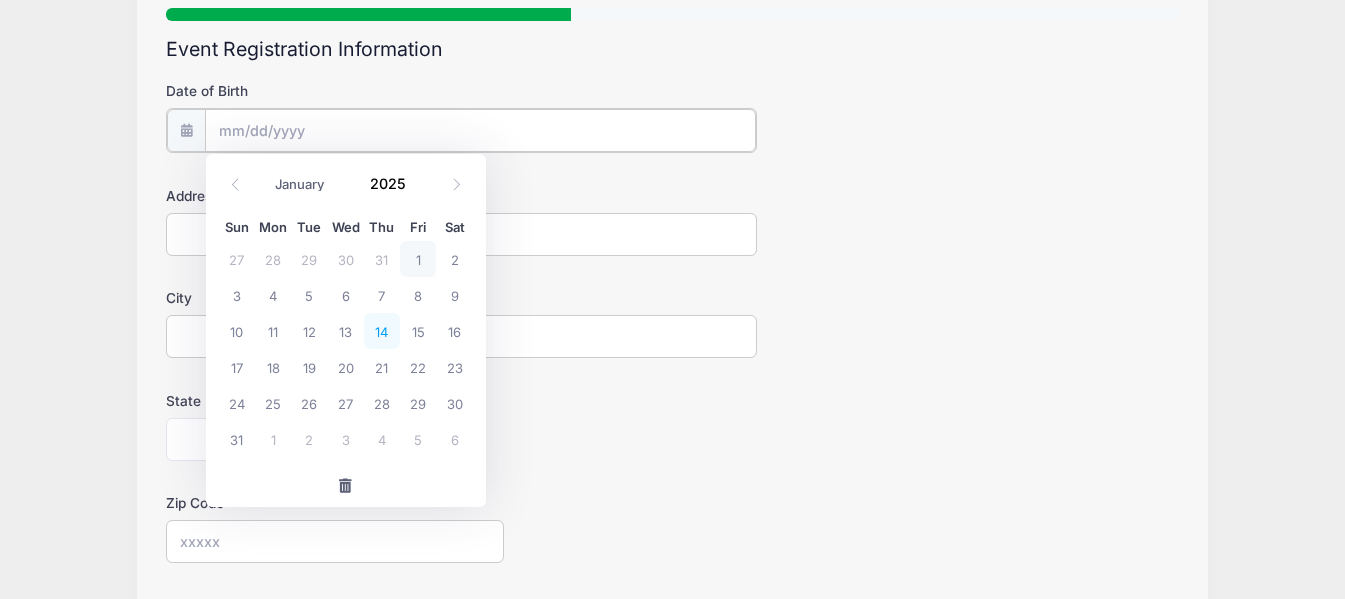 scroll, scrollTop: 200, scrollLeft: 0, axis: vertical 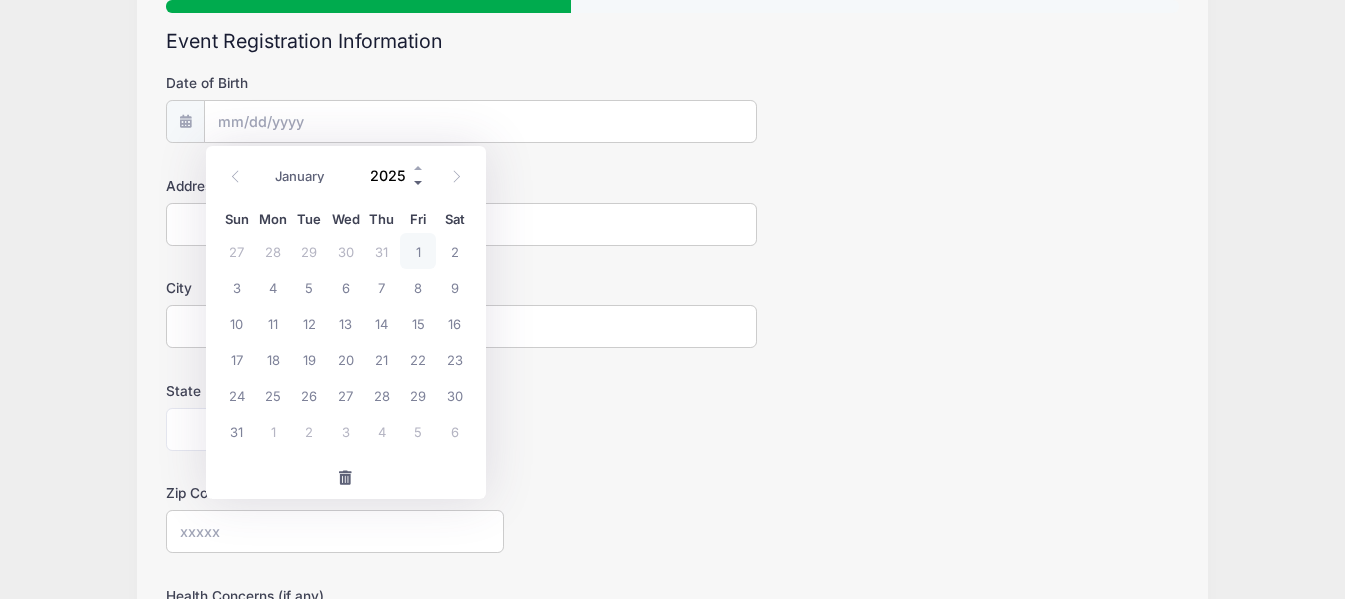 click at bounding box center [419, 182] 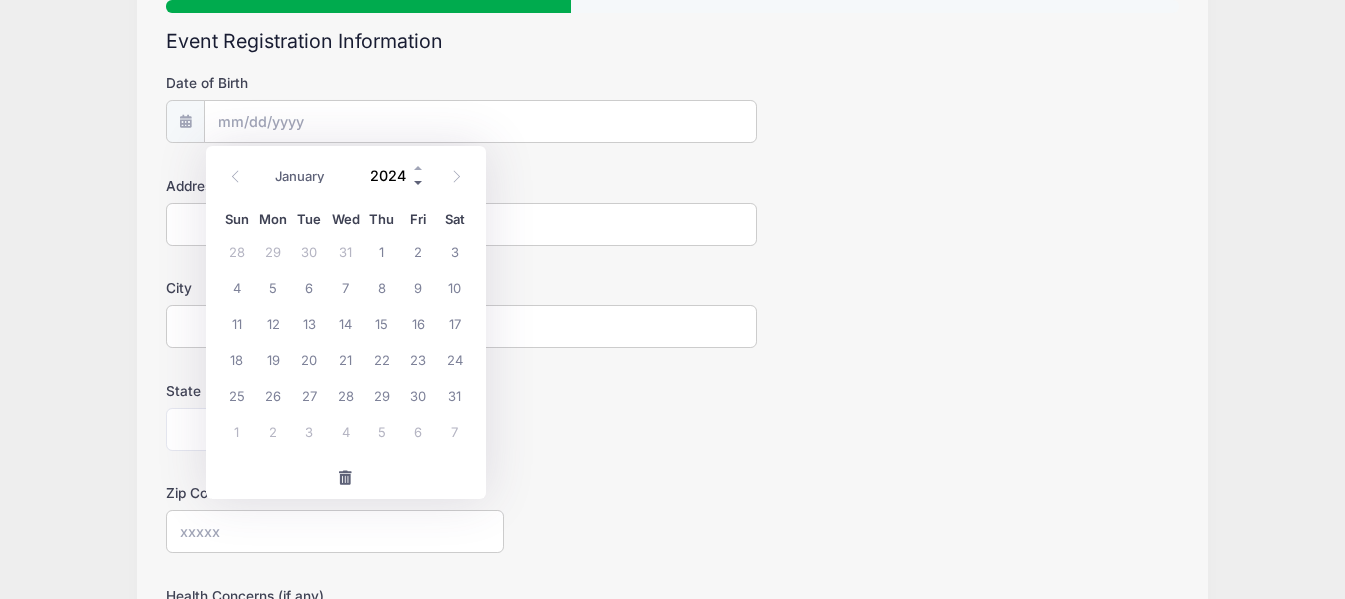 click at bounding box center (419, 182) 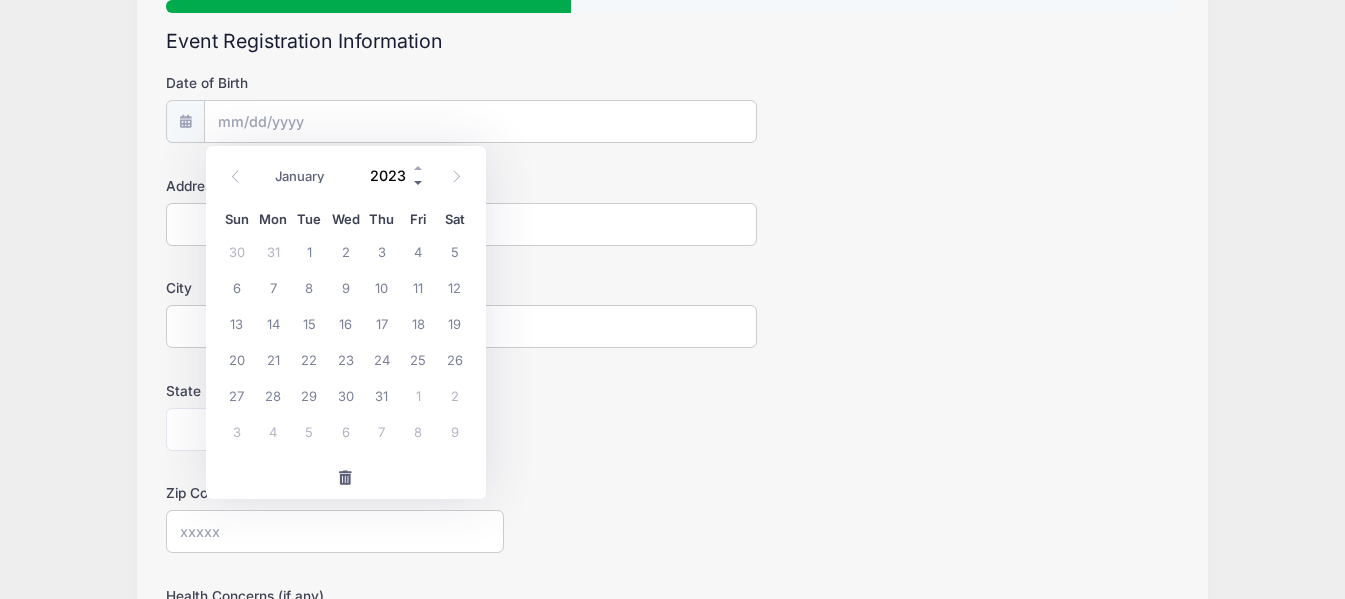 click at bounding box center (419, 182) 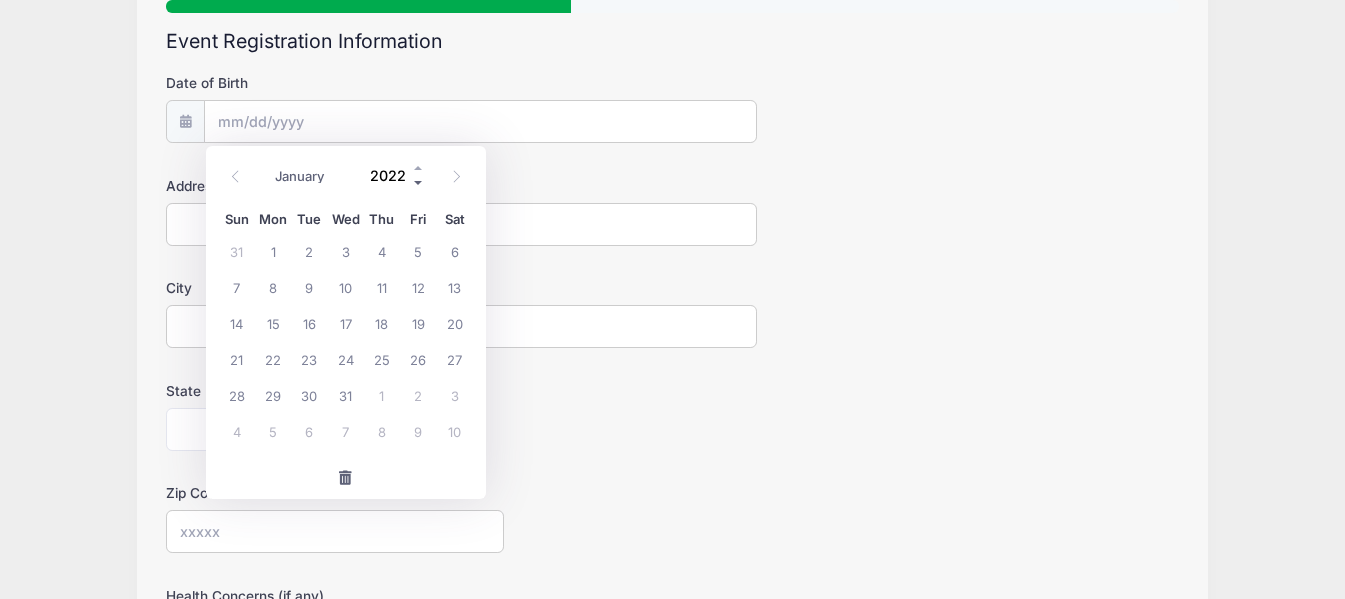 click at bounding box center [419, 182] 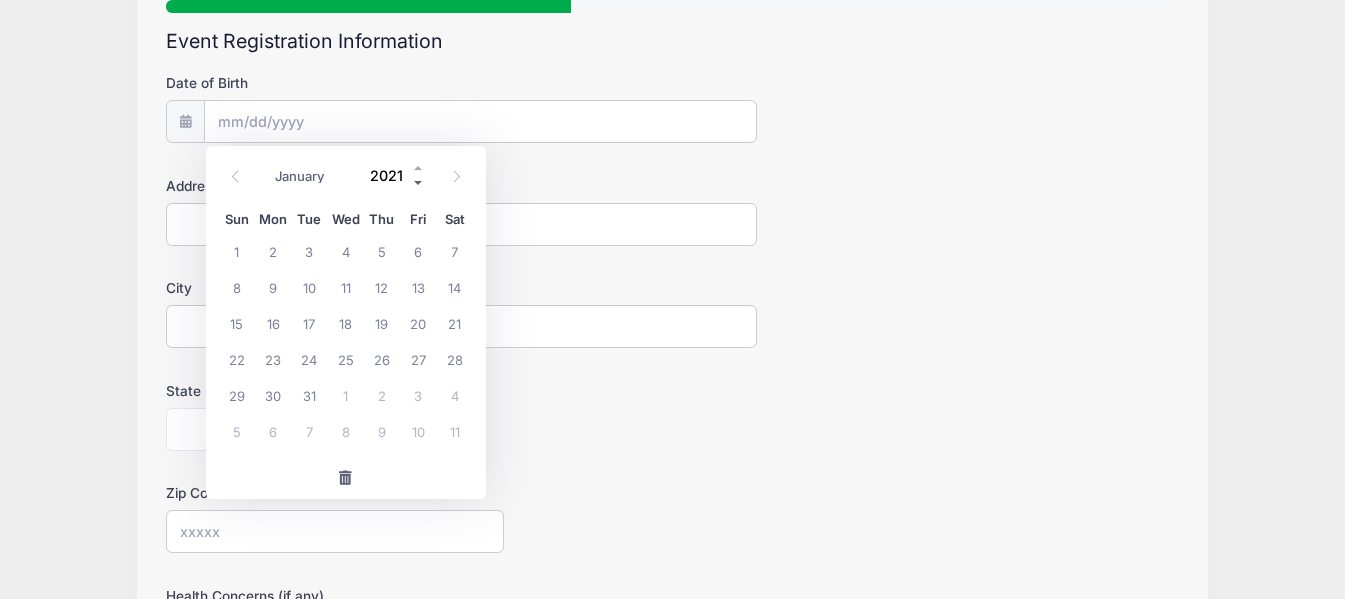 click at bounding box center (419, 182) 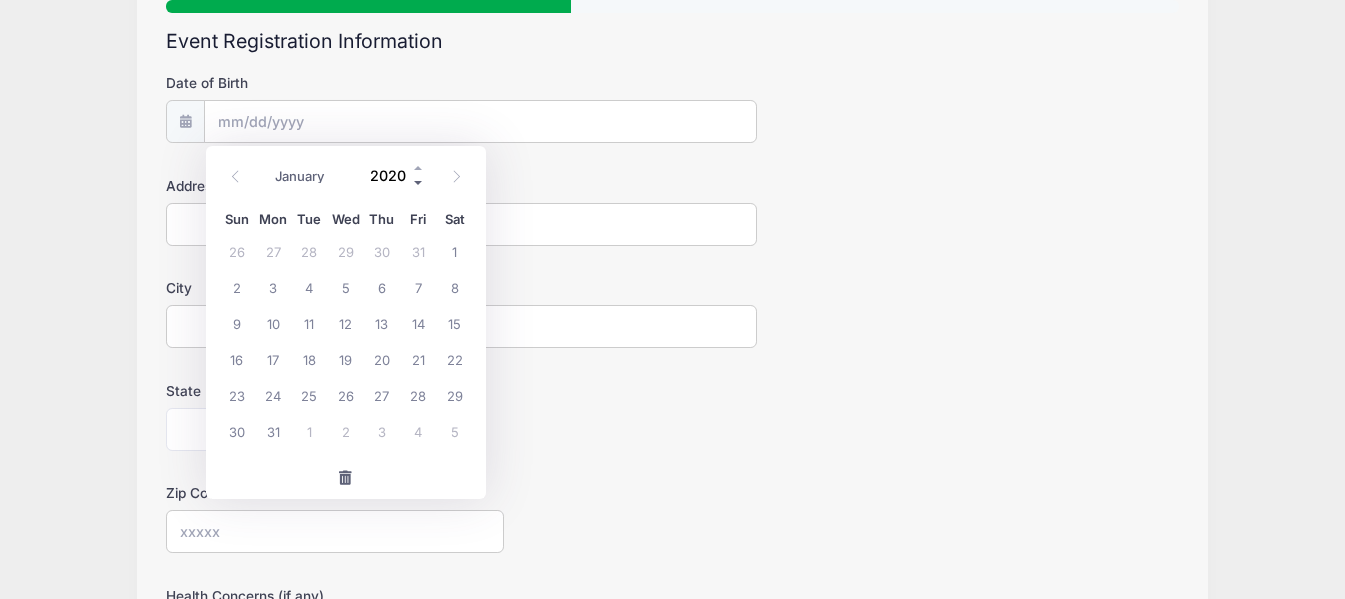 click at bounding box center [419, 182] 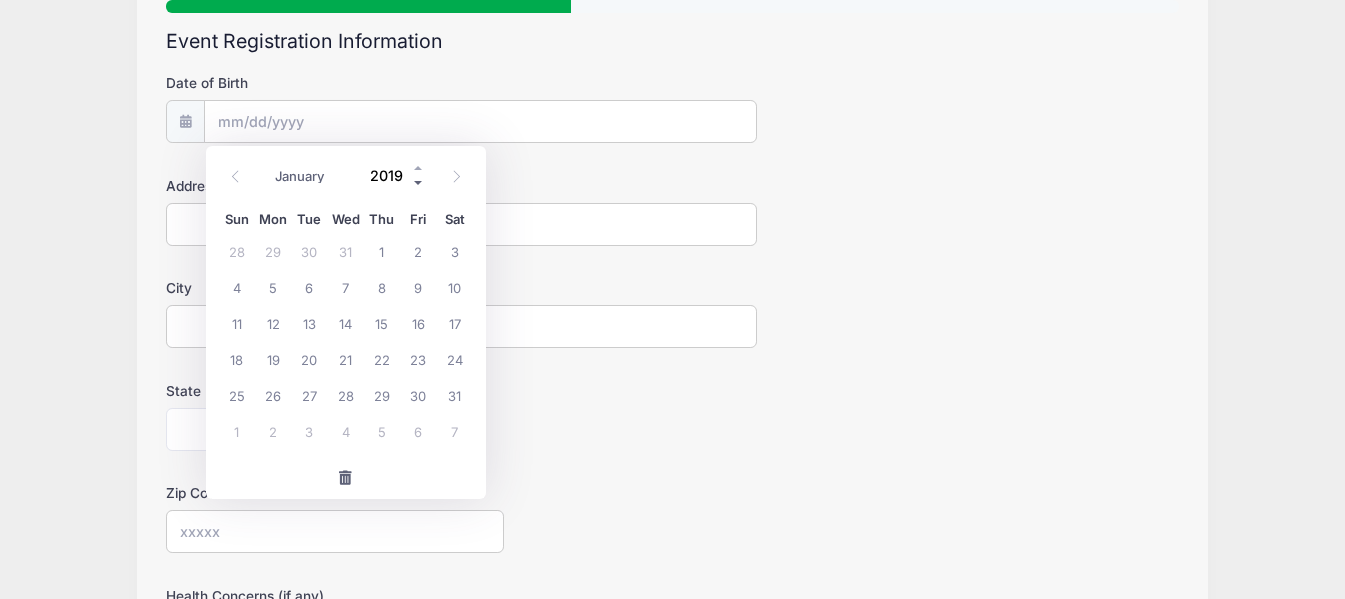 click at bounding box center (419, 182) 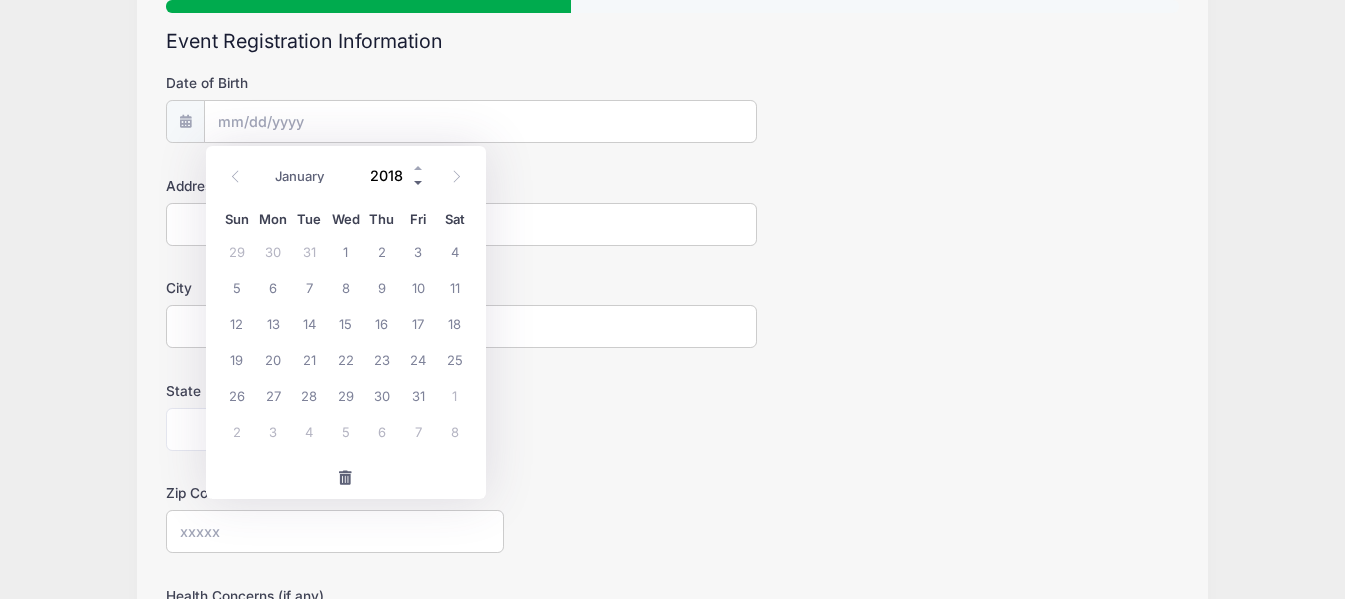 click at bounding box center (419, 182) 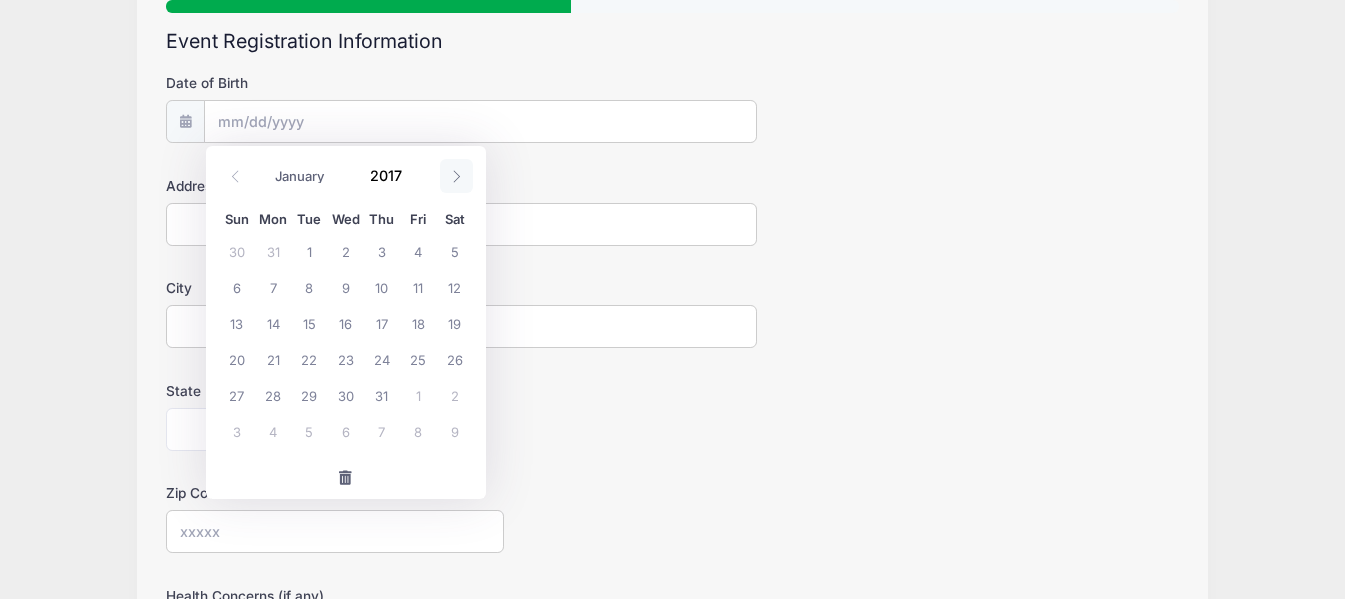 click at bounding box center (456, 176) 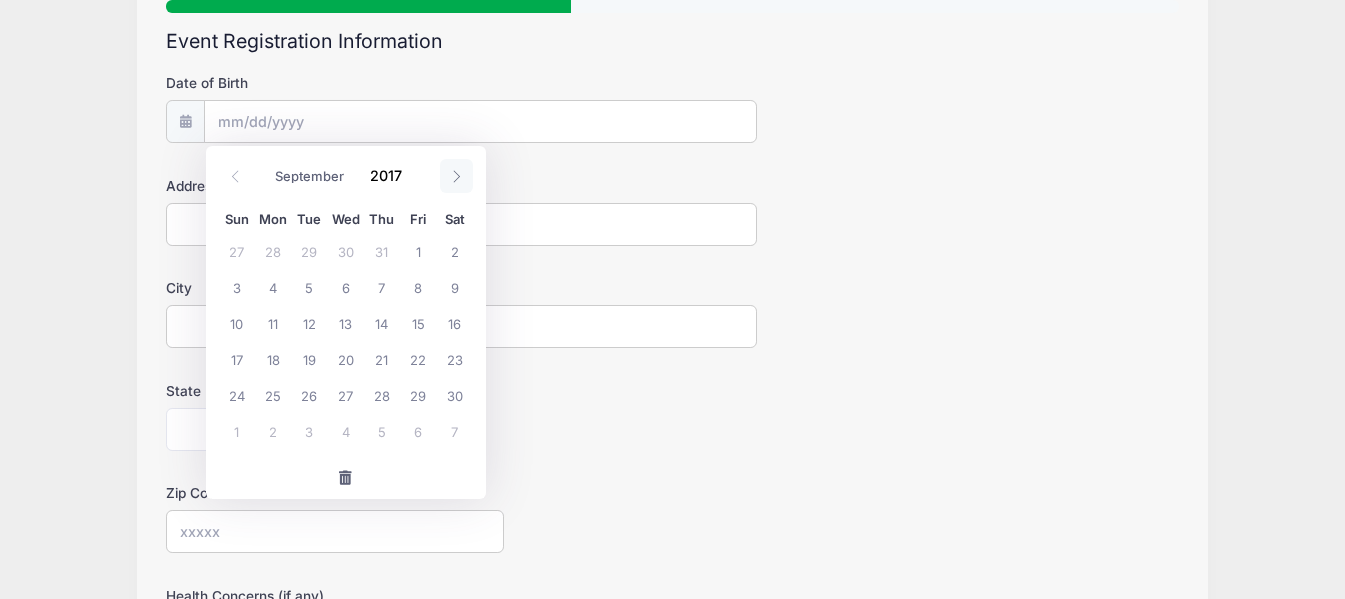 click 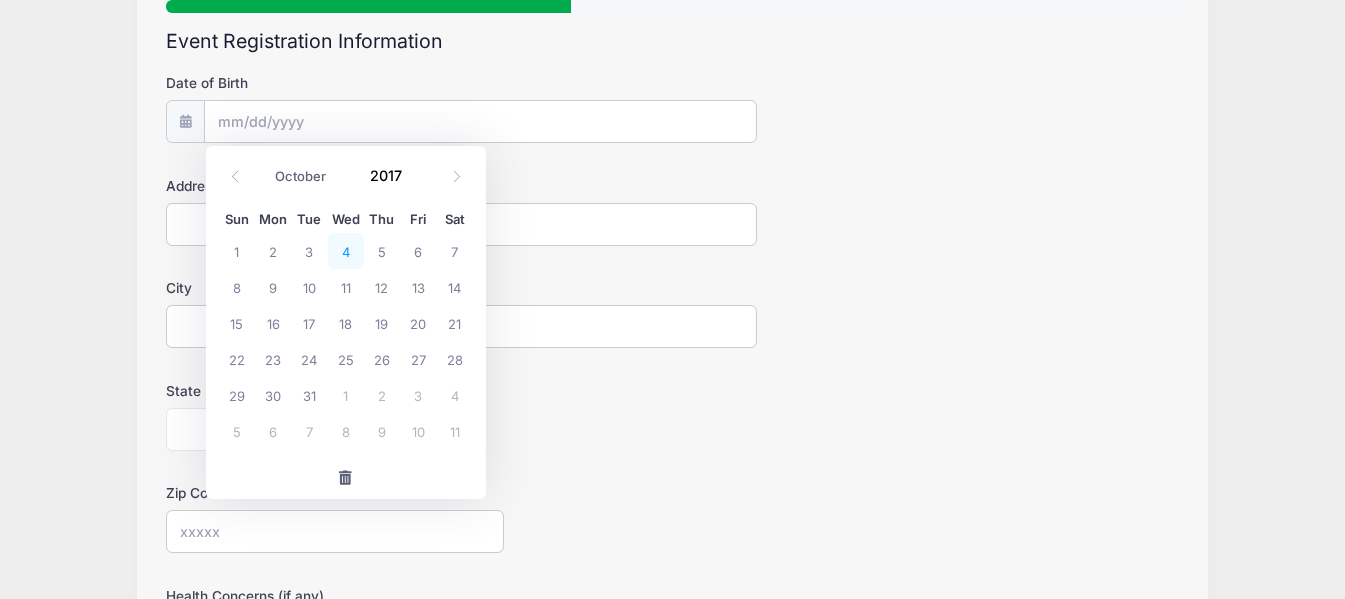 click on "4" at bounding box center (346, 251) 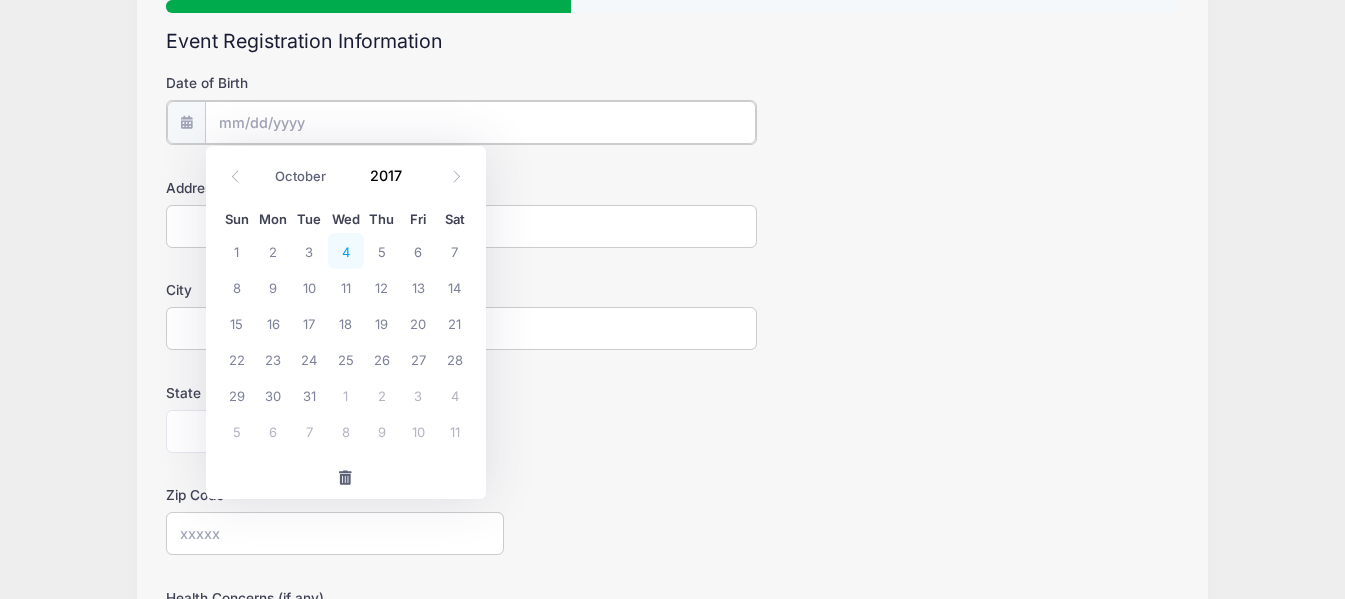 type on "[DATE]" 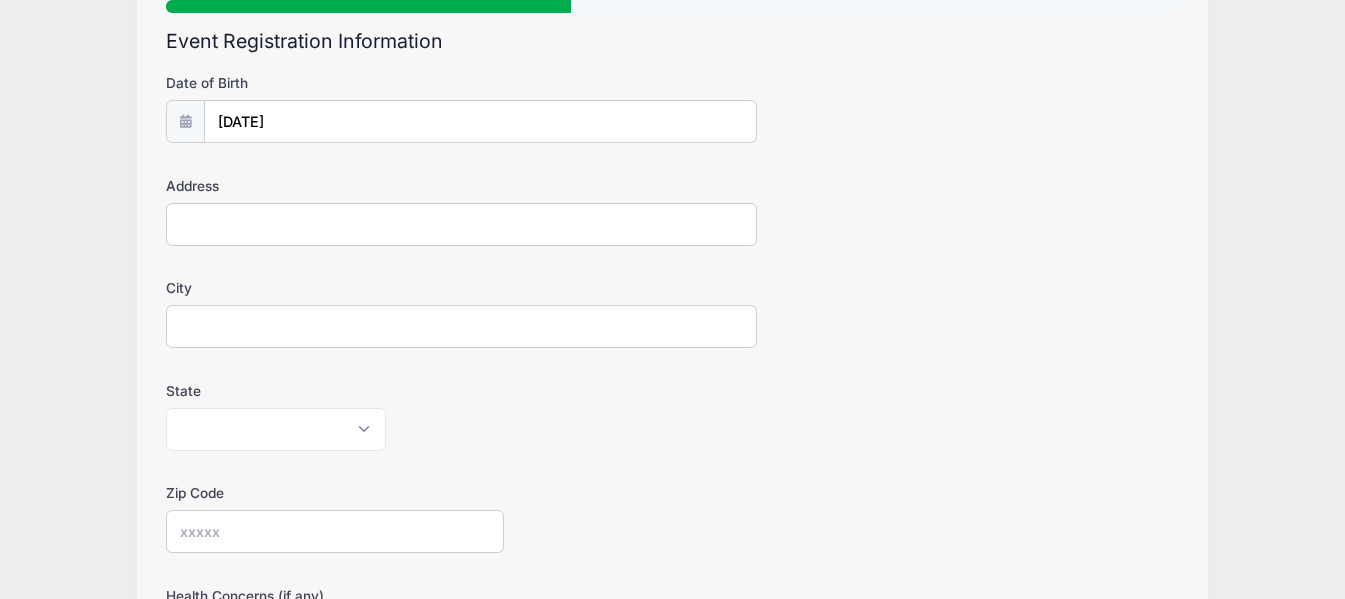 click on "Address" at bounding box center (461, 224) 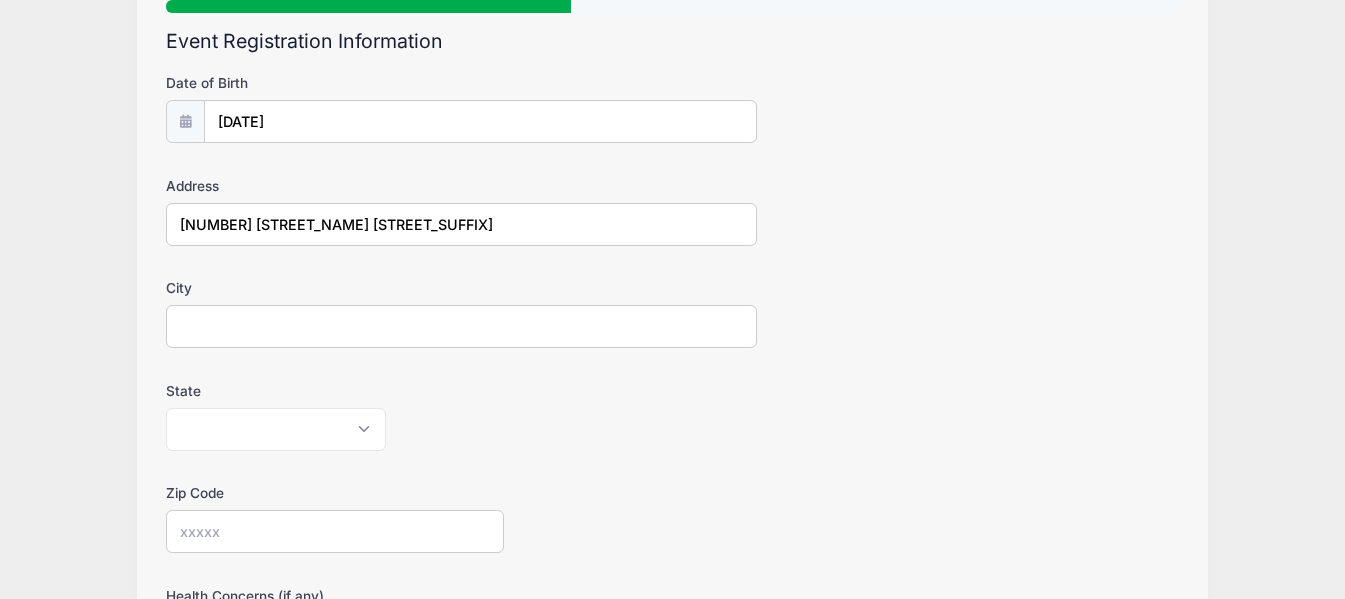 type on "[NUMBER] [STREET_NAME] [STREET_SUFFIX]" 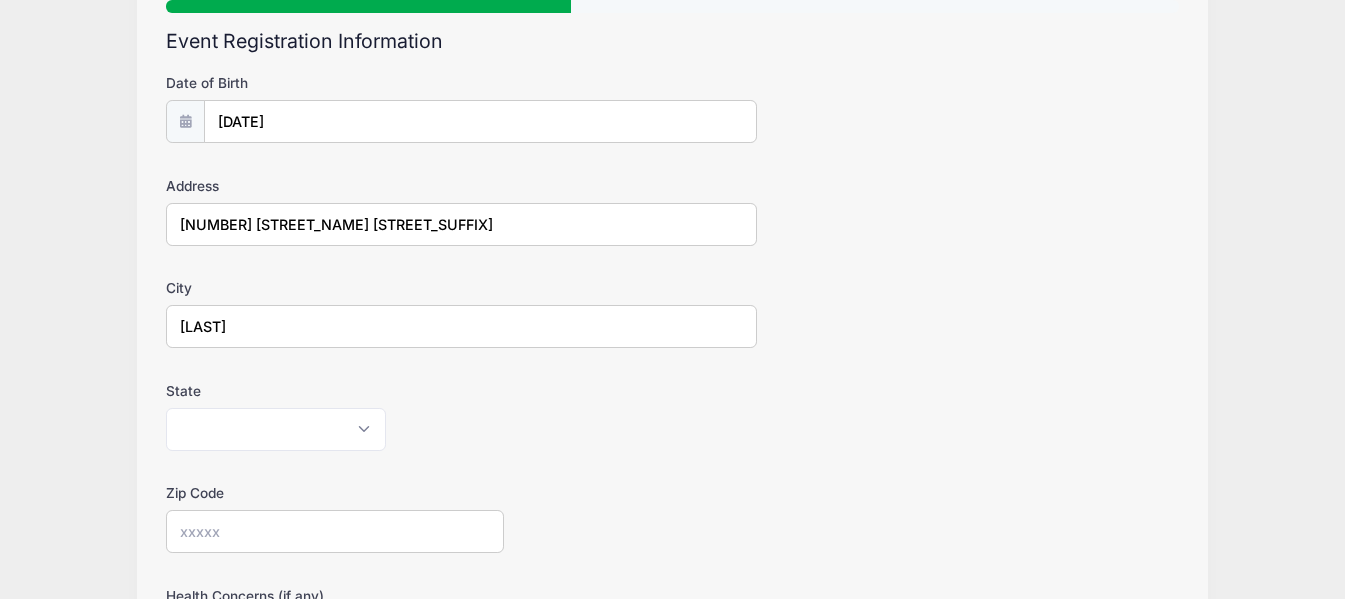type on "[LAST]" 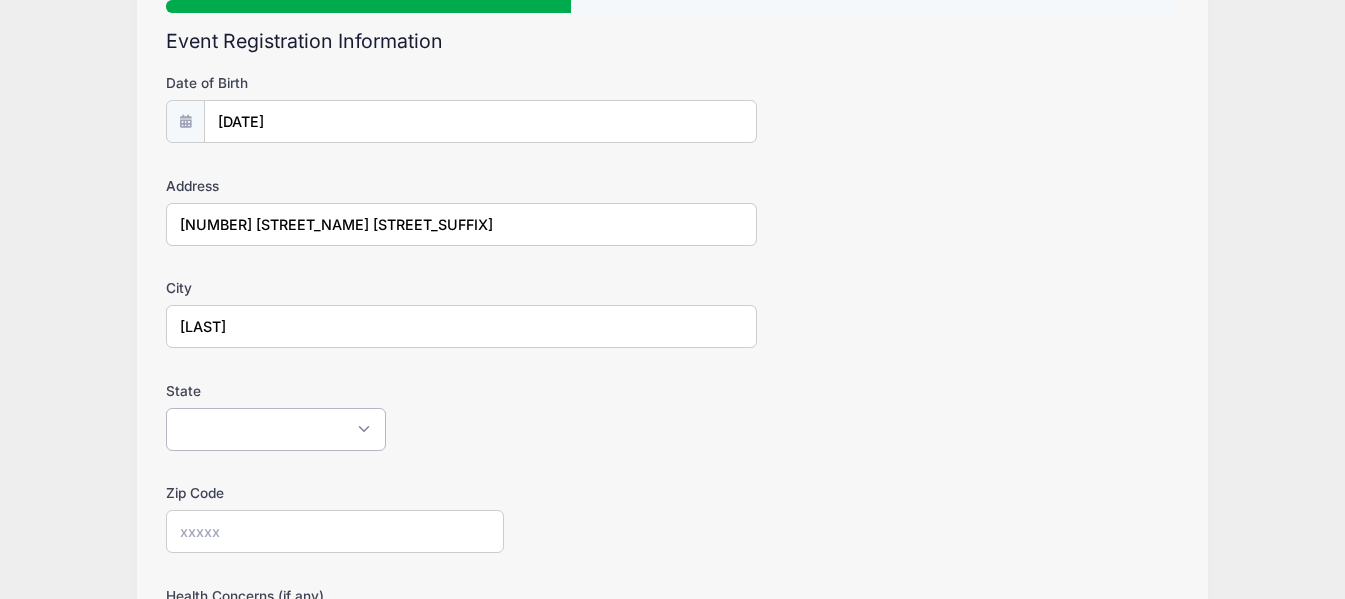click on "Alabama Alaska American Samoa Arizona Arkansas Armed Forces Africa Armed Forces Americas Armed Forces Canada Armed Forces Europe Armed Forces Middle East Armed Forces Pacific California Colorado Connecticut Delaware District of Columbia Federated States Of Micronesia Florida Georgia Guam Hawaii Idaho Illinois Indiana Iowa Kansas Kentucky Louisiana Maine Marshall Islands Maryland Massachusetts Michigan Minnesota Mississippi Missouri Montana Nebraska Nevada New Hampshire New Jersey New Mexico New York North Carolina North Dakota Northern Mariana Islands Ohio Oklahoma Oregon Palau Pennsylvania Puerto Rico Rhode Island South Carolina South Dakota Tennessee Texas Utah Vermont Virgin Islands Virginia Washington West Virginia Wisconsin Wyoming Other-Canada Other" at bounding box center (276, 429) 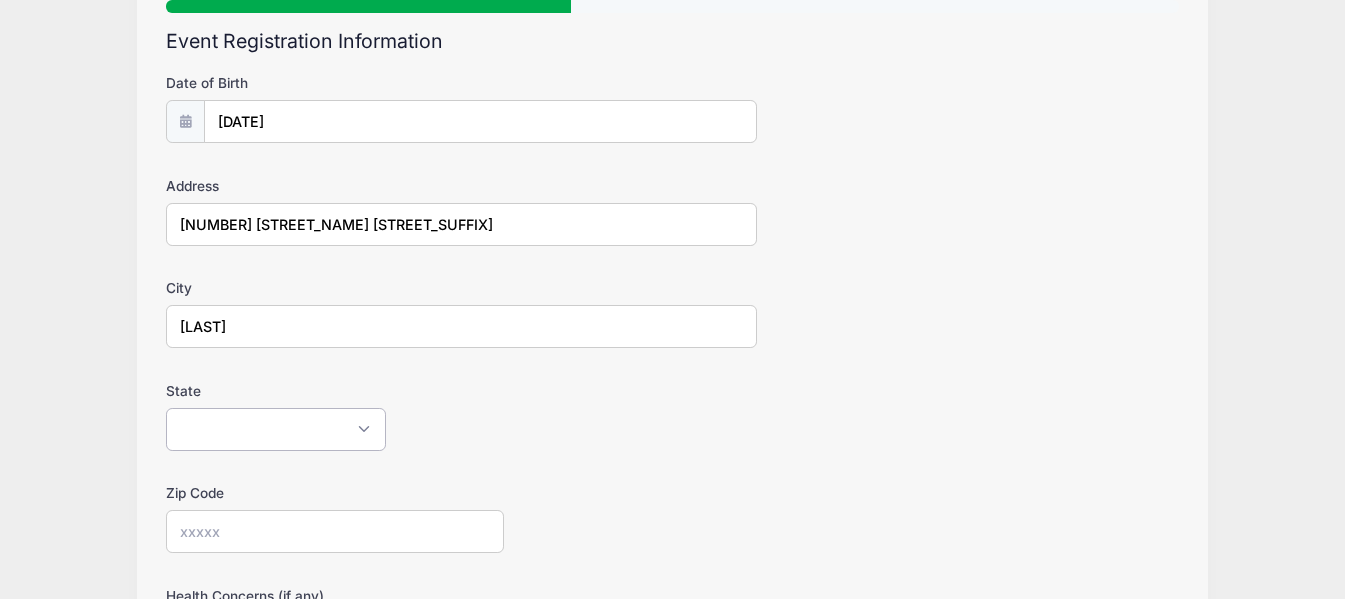 select on "AZ" 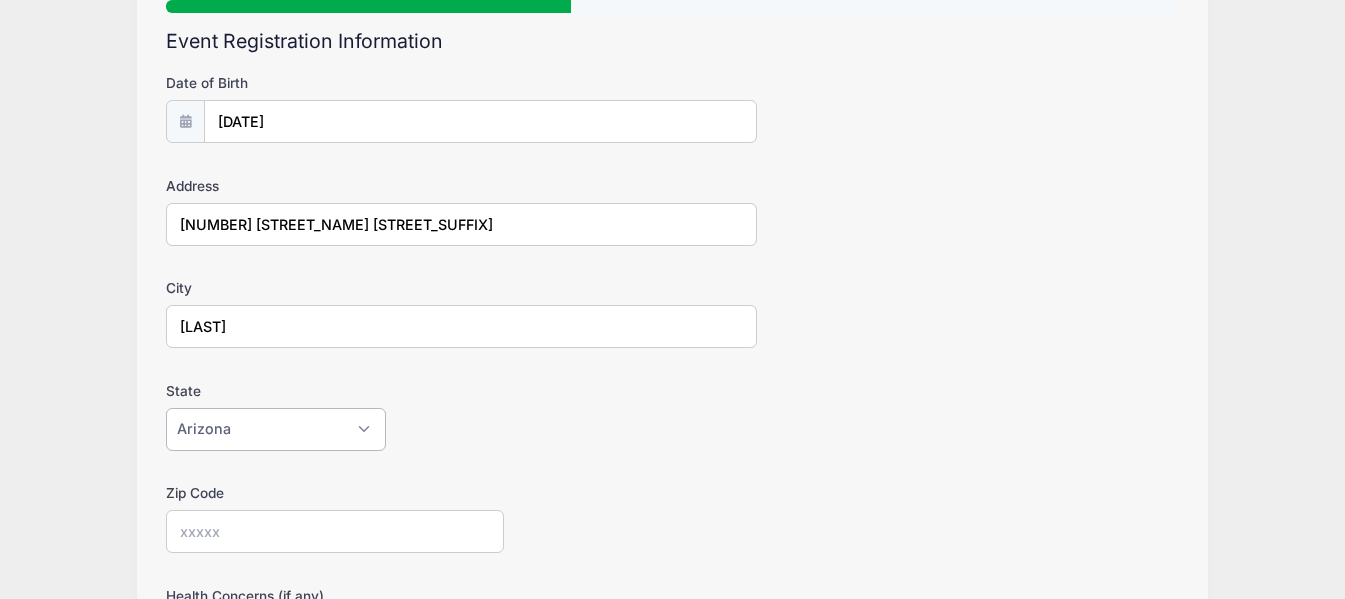 click on "Alabama Alaska American Samoa Arizona Arkansas Armed Forces Africa Armed Forces Americas Armed Forces Canada Armed Forces Europe Armed Forces Middle East Armed Forces Pacific California Colorado Connecticut Delaware District of Columbia Federated States Of Micronesia Florida Georgia Guam Hawaii Idaho Illinois Indiana Iowa Kansas Kentucky Louisiana Maine Marshall Islands Maryland Massachusetts Michigan Minnesota Mississippi Missouri Montana Nebraska Nevada New Hampshire New Jersey New Mexico New York North Carolina North Dakota Northern Mariana Islands Ohio Oklahoma Oregon Palau Pennsylvania Puerto Rico Rhode Island South Carolina South Dakota Tennessee Texas Utah Vermont Virgin Islands Virginia Washington West Virginia Wisconsin Wyoming Other-Canada Other" at bounding box center (276, 429) 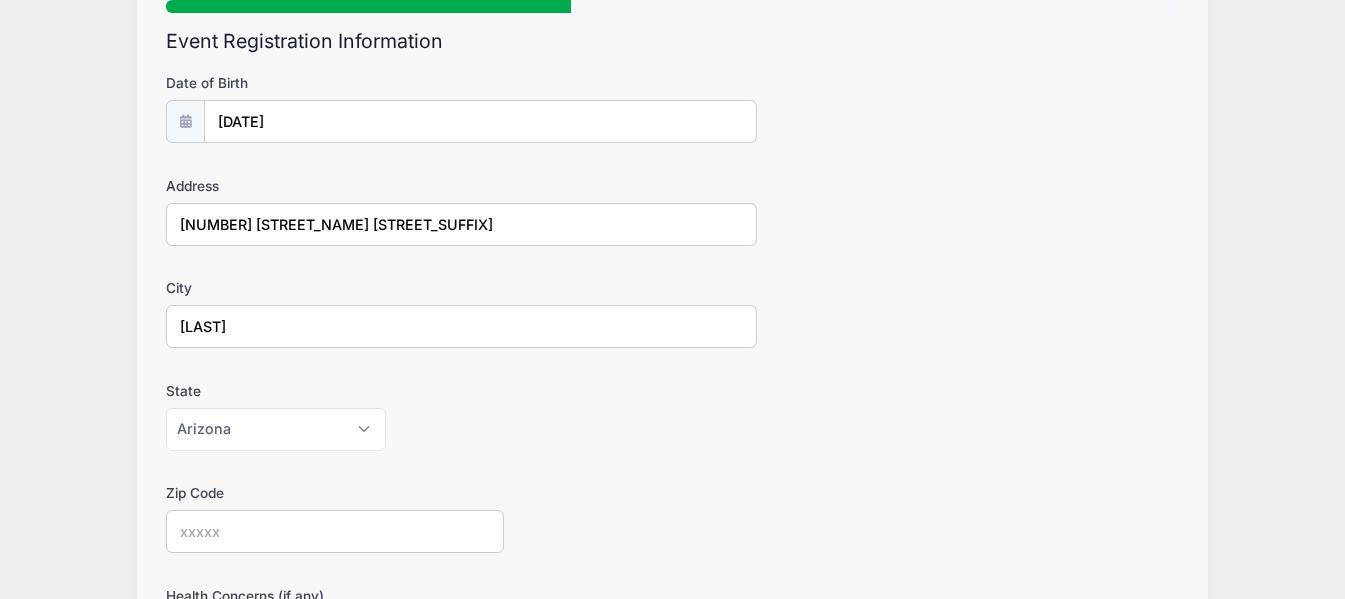 click on "Alabama Alaska American Samoa Arizona Arkansas Armed Forces Africa Armed Forces Americas Armed Forces Canada Armed Forces Europe Armed Forces Middle East Armed Forces Pacific California Colorado Connecticut Delaware District of Columbia Federated States Of Micronesia Florida Georgia Guam Hawaii Idaho Illinois Indiana Iowa Kansas Kentucky Louisiana Maine Marshall Islands Maryland Massachusetts Michigan Minnesota Mississippi Missouri Montana Nebraska Nevada New Hampshire New Jersey New Mexico New York North Carolina North Dakota Northern Mariana Islands Ohio Oklahoma Oregon Palau Pennsylvania Puerto Rico Rhode Island South Carolina South Dakota Tennessee Texas Utah Vermont Virgin Islands Virginia Washington West Virginia Wisconsin Wyoming Other-Canada Other" at bounding box center [461, 429] 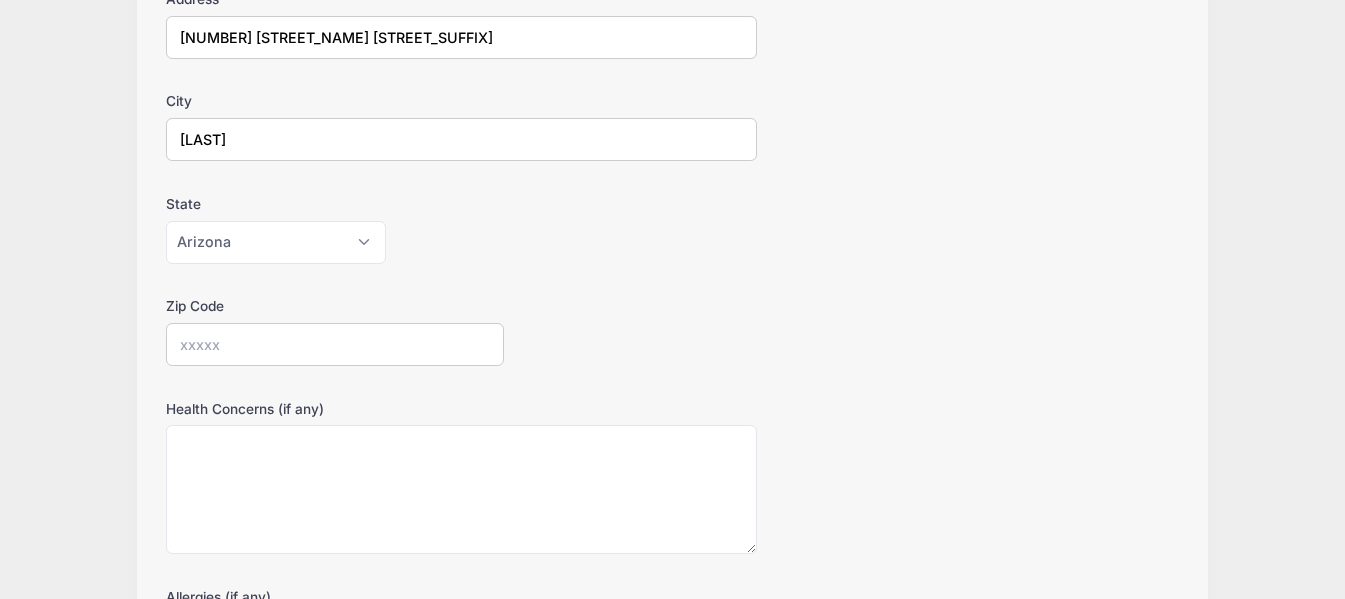 scroll, scrollTop: 400, scrollLeft: 0, axis: vertical 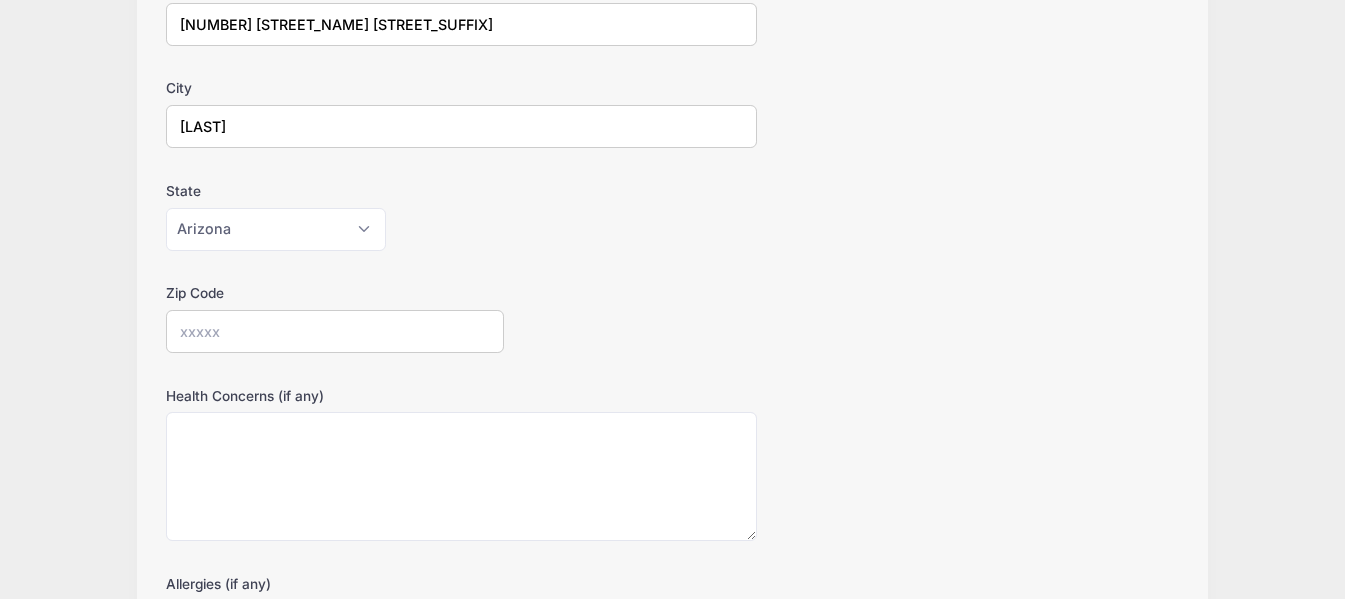 click on "Zip Code" at bounding box center (334, 331) 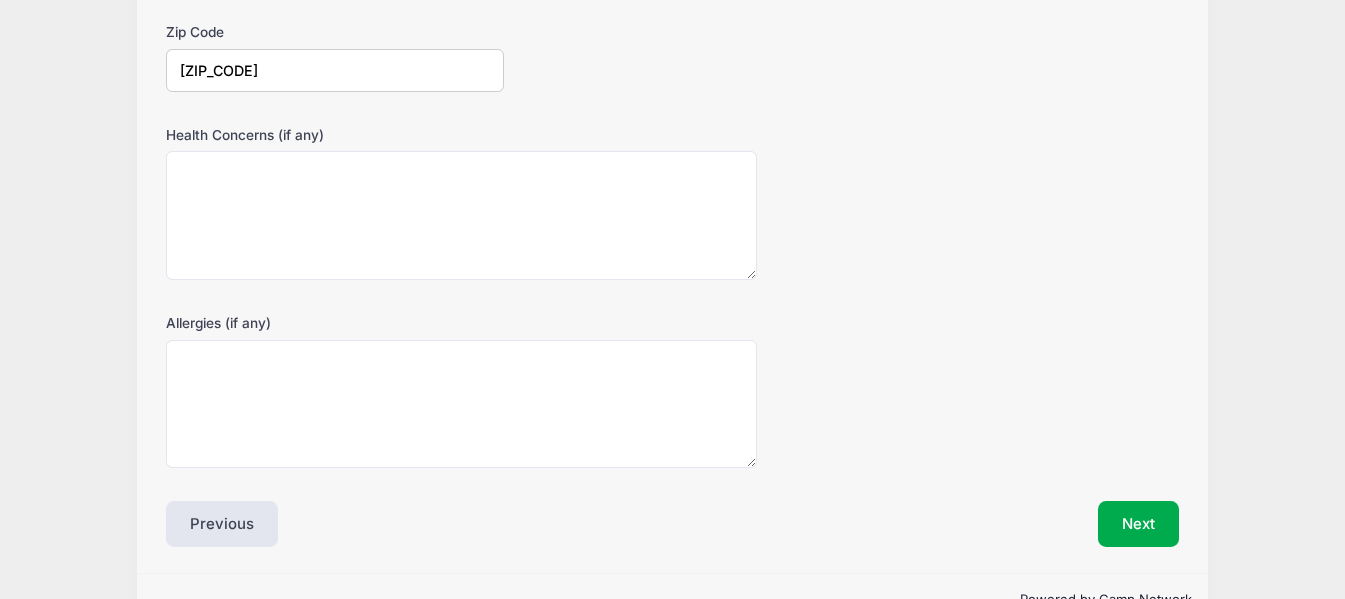 scroll, scrollTop: 714, scrollLeft: 0, axis: vertical 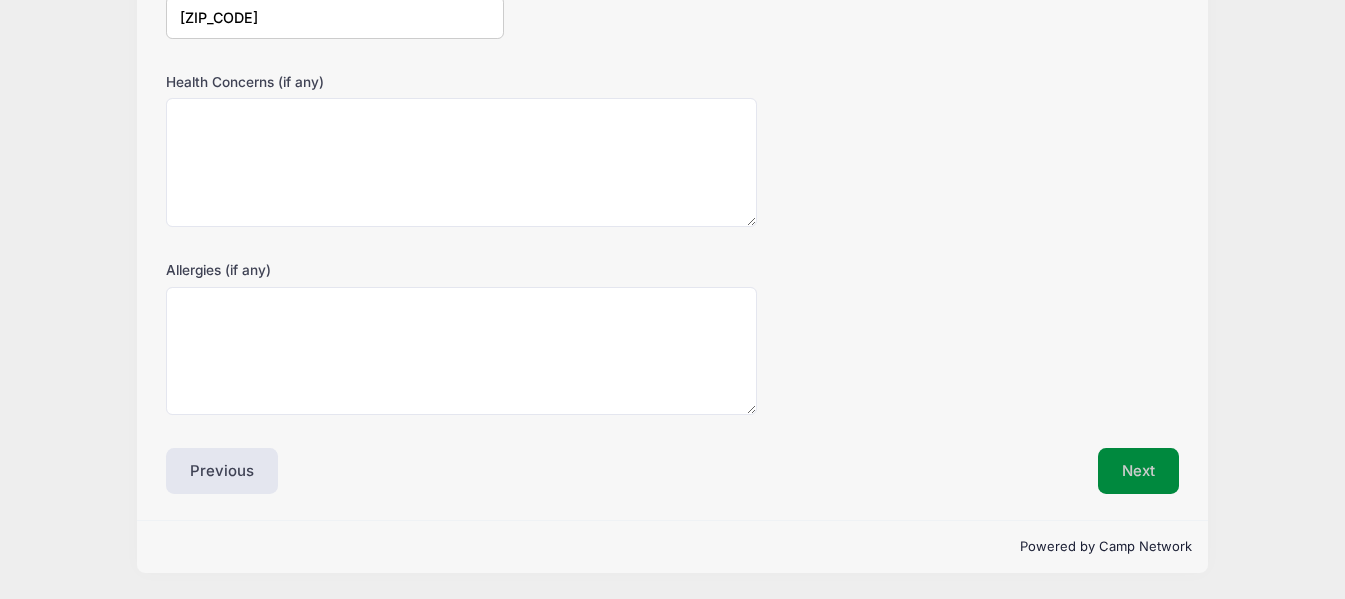 type on "[ZIP_CODE]" 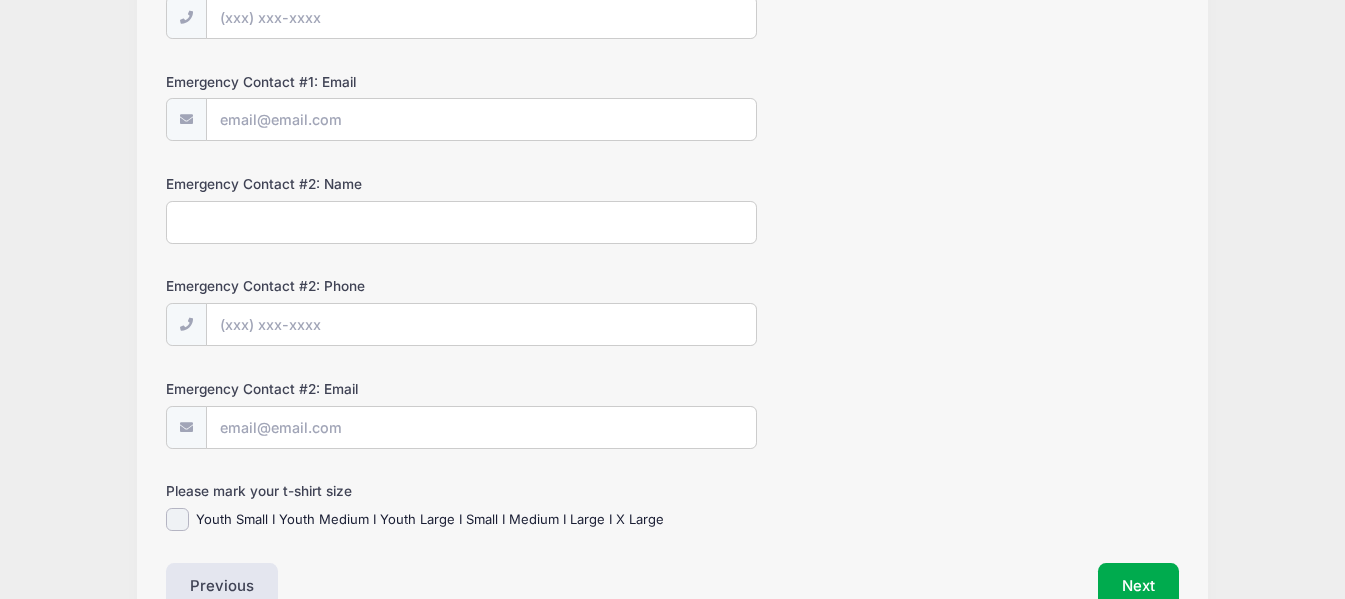 scroll, scrollTop: 0, scrollLeft: 0, axis: both 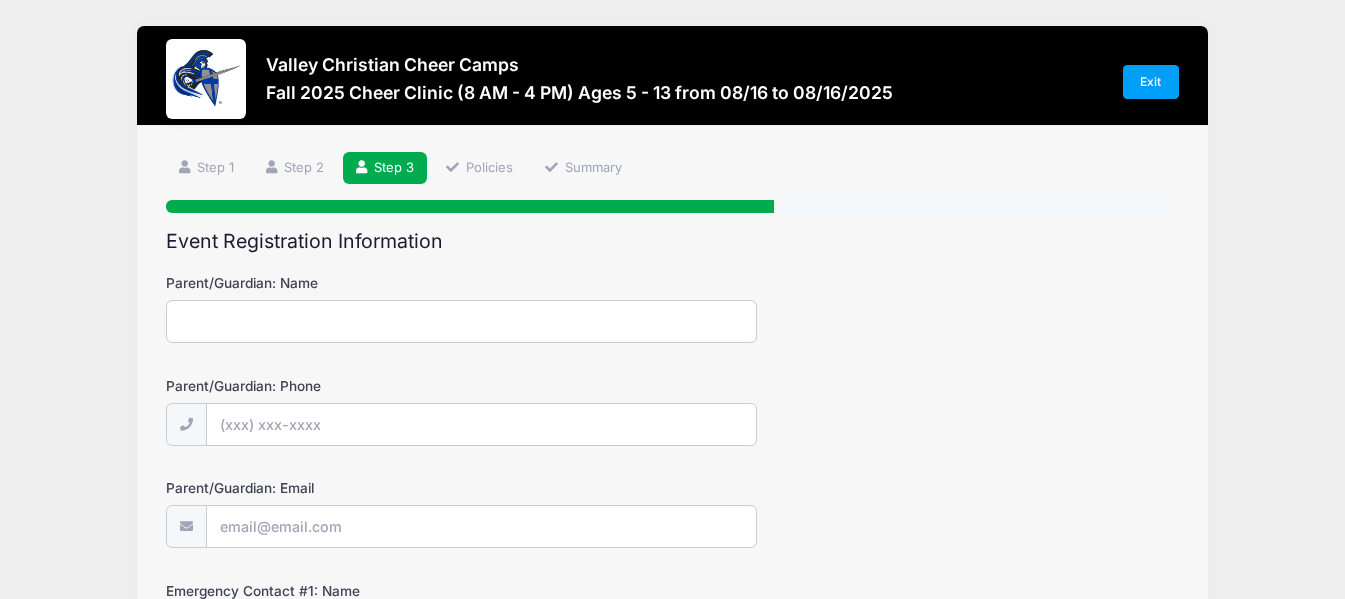 click on "Parent/Guardian: Name" at bounding box center (461, 321) 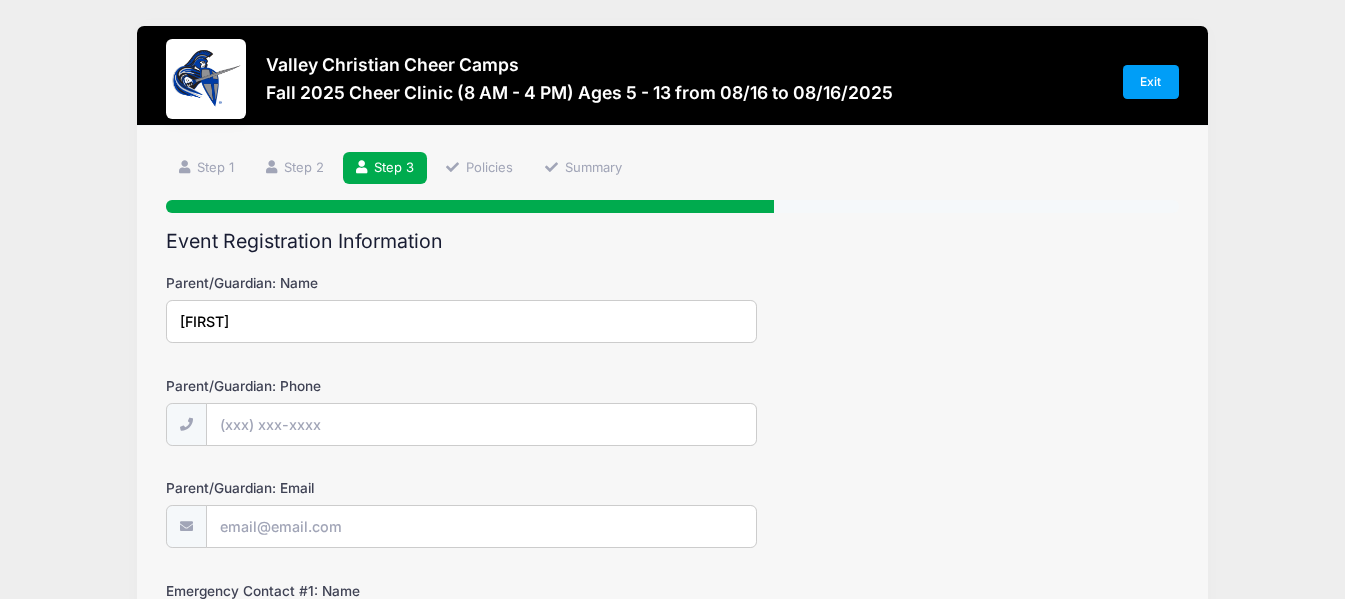 type on "J" 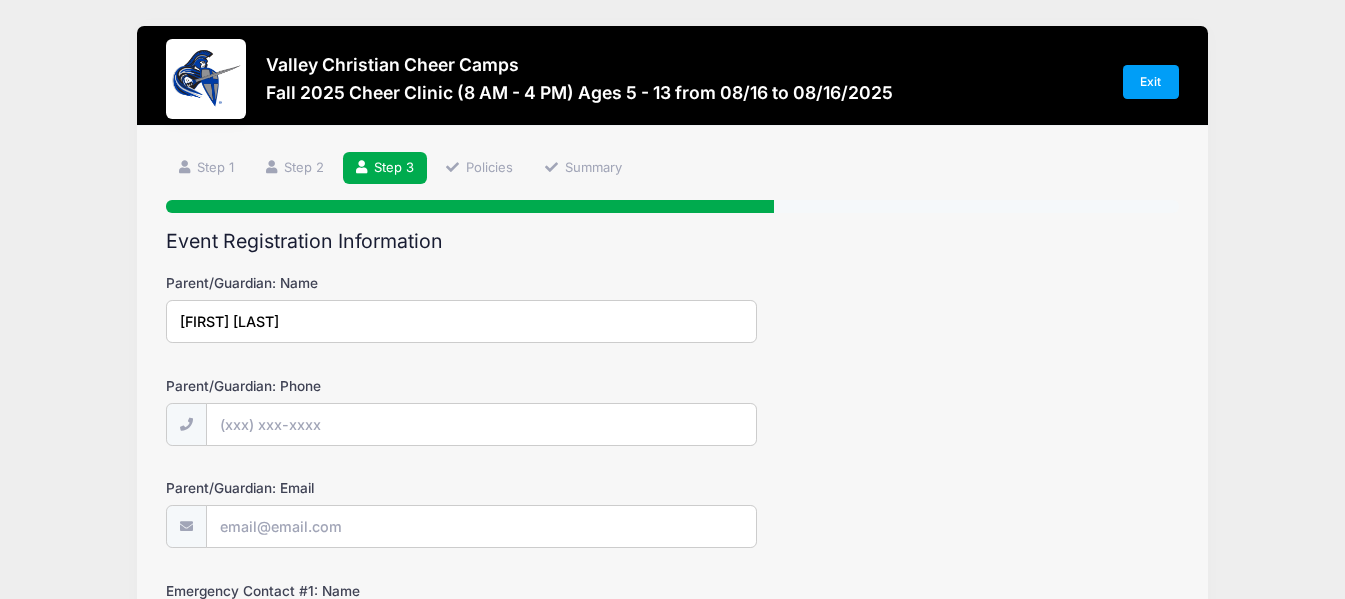 type on "[FIRST] [LAST]" 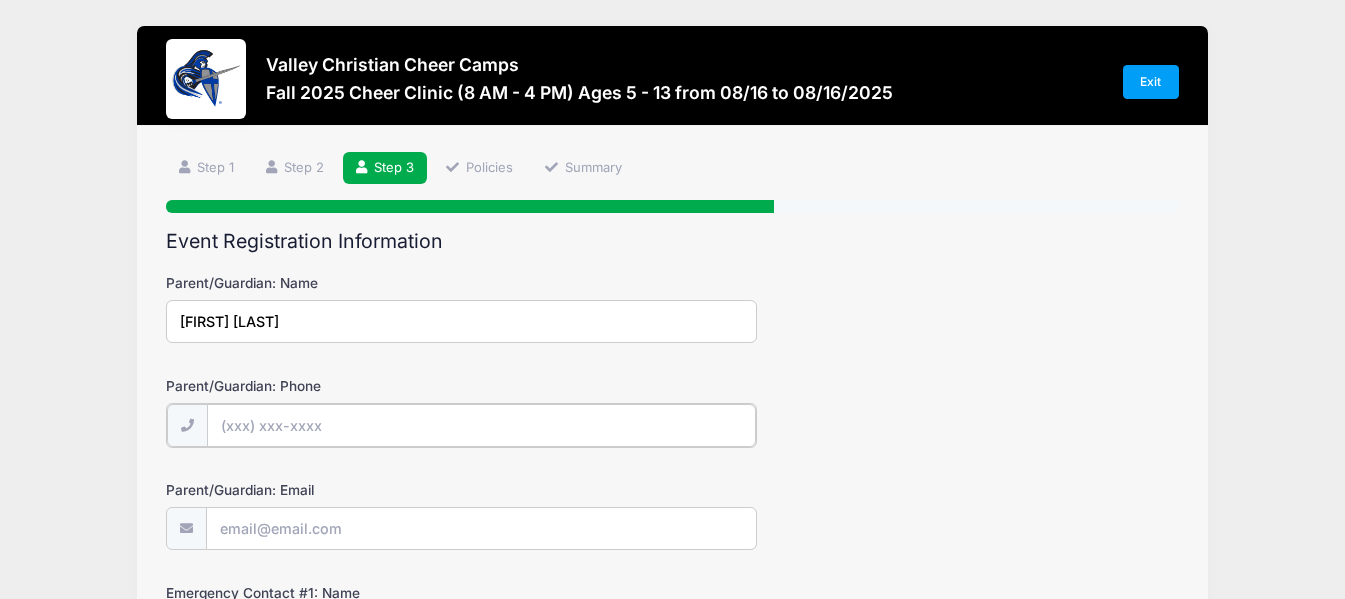 click on "Parent/Guardian: Phone" at bounding box center [481, 425] 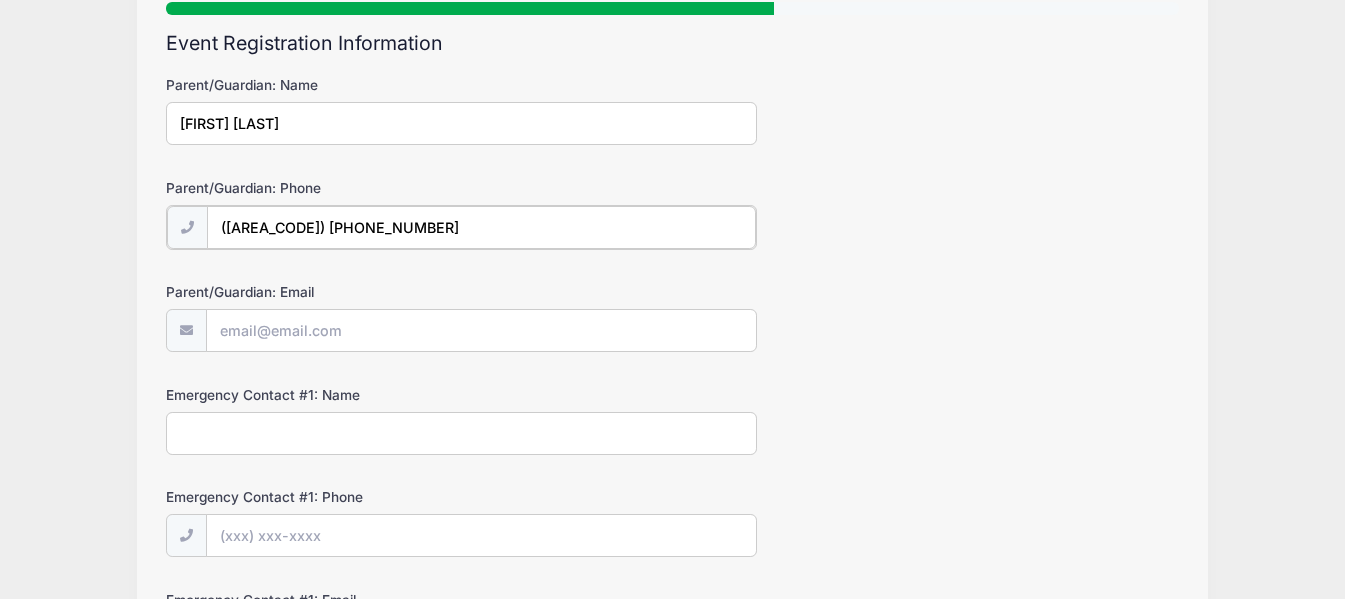 scroll, scrollTop: 200, scrollLeft: 0, axis: vertical 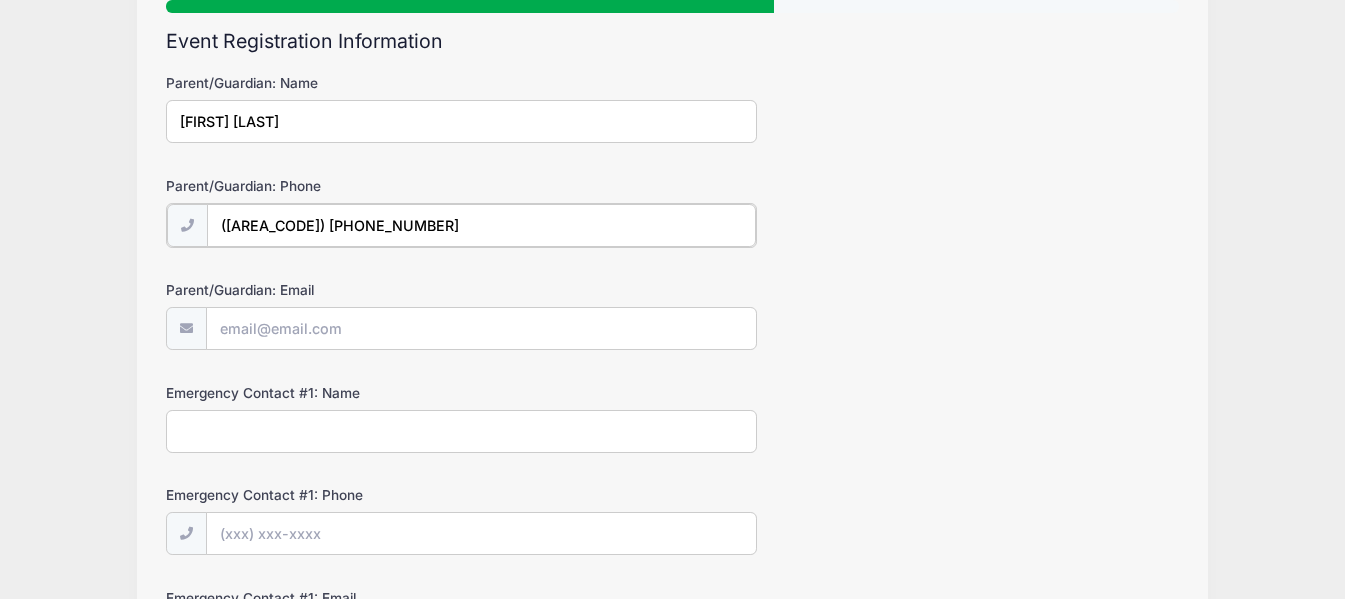 type on "([AREA_CODE]) [PHONE_NUMBER]" 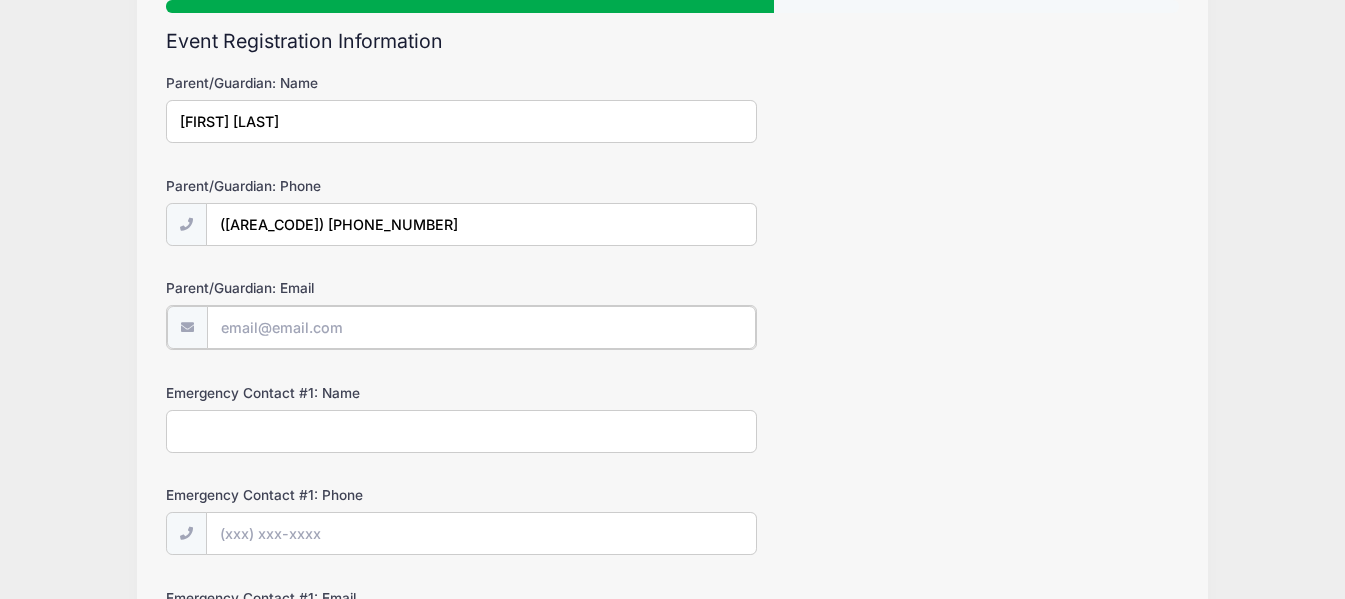 click on "Parent/Guardian: Email" at bounding box center [481, 327] 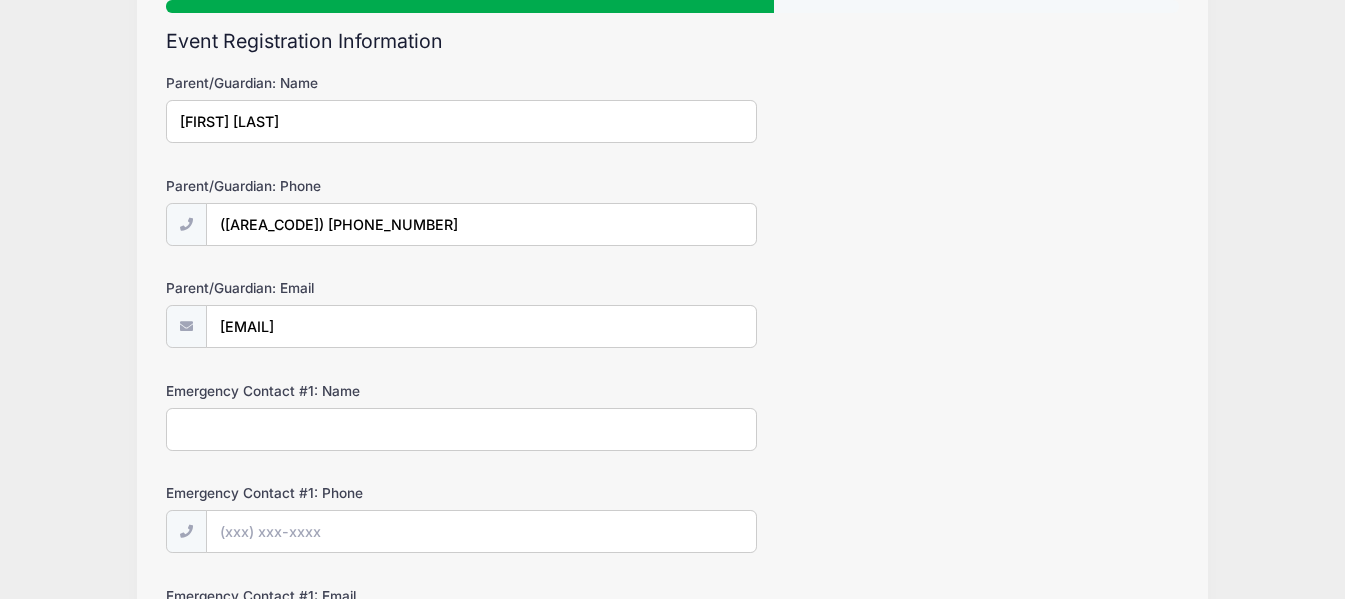 click on "Emergency Contact #1: Name" at bounding box center [461, 429] 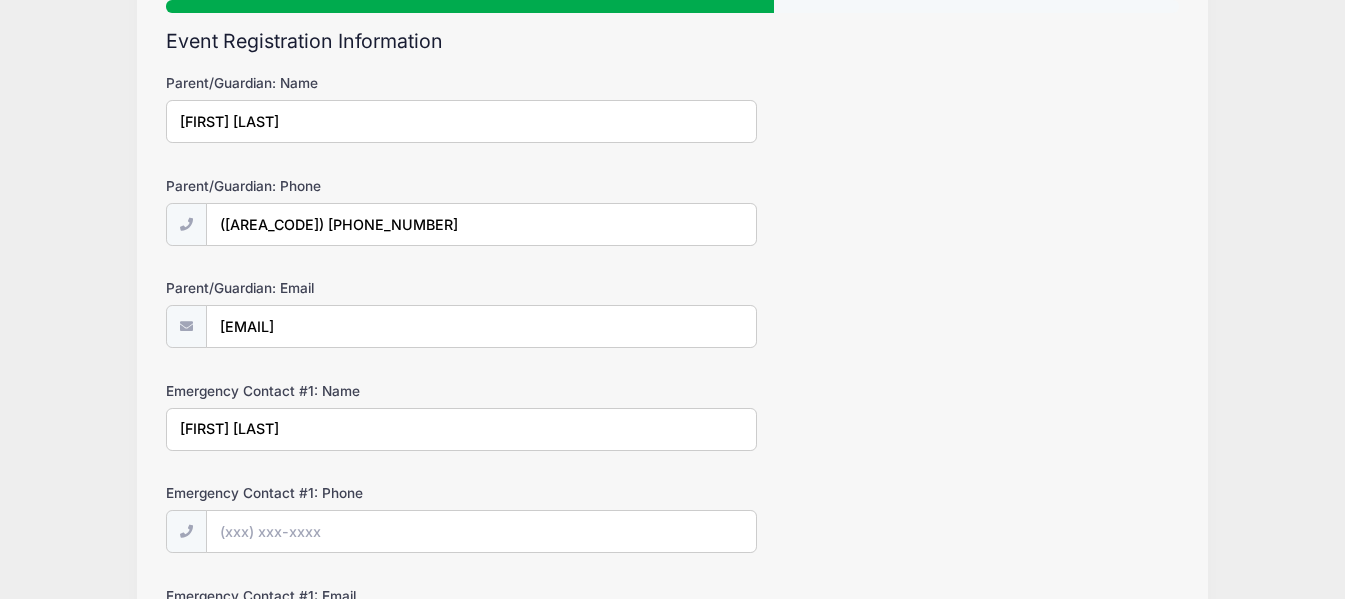 type on "[FIRST] [LAST]" 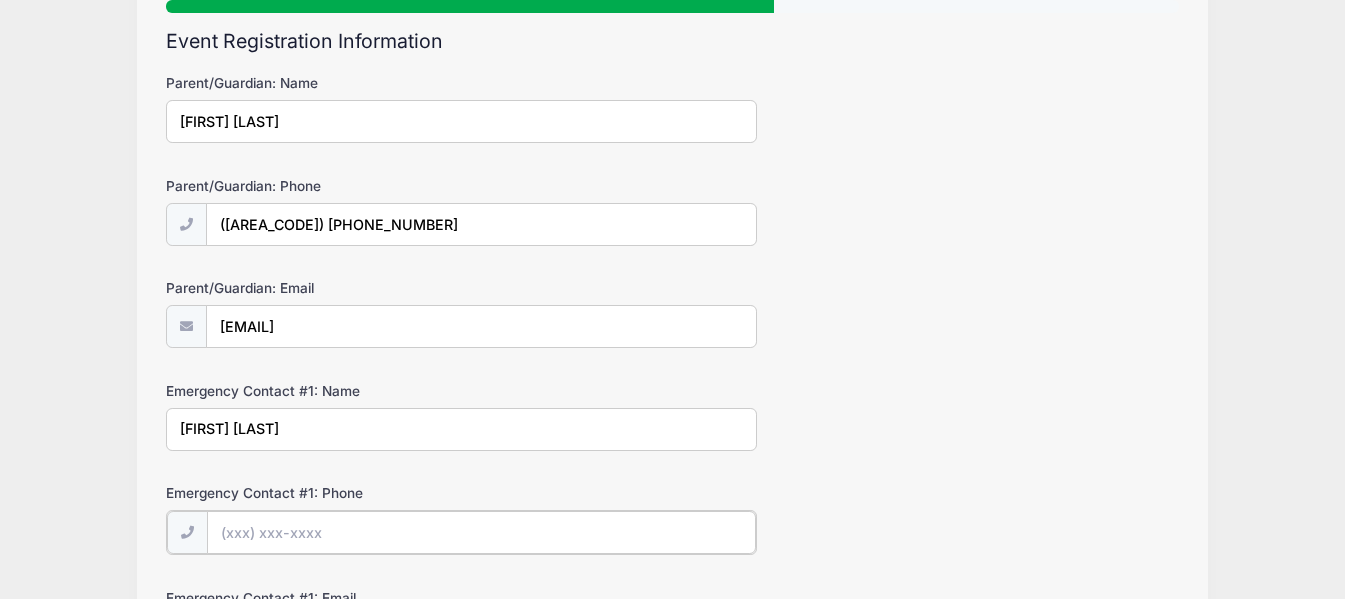 click on "Emergency Contact #1: Phone" at bounding box center (481, 532) 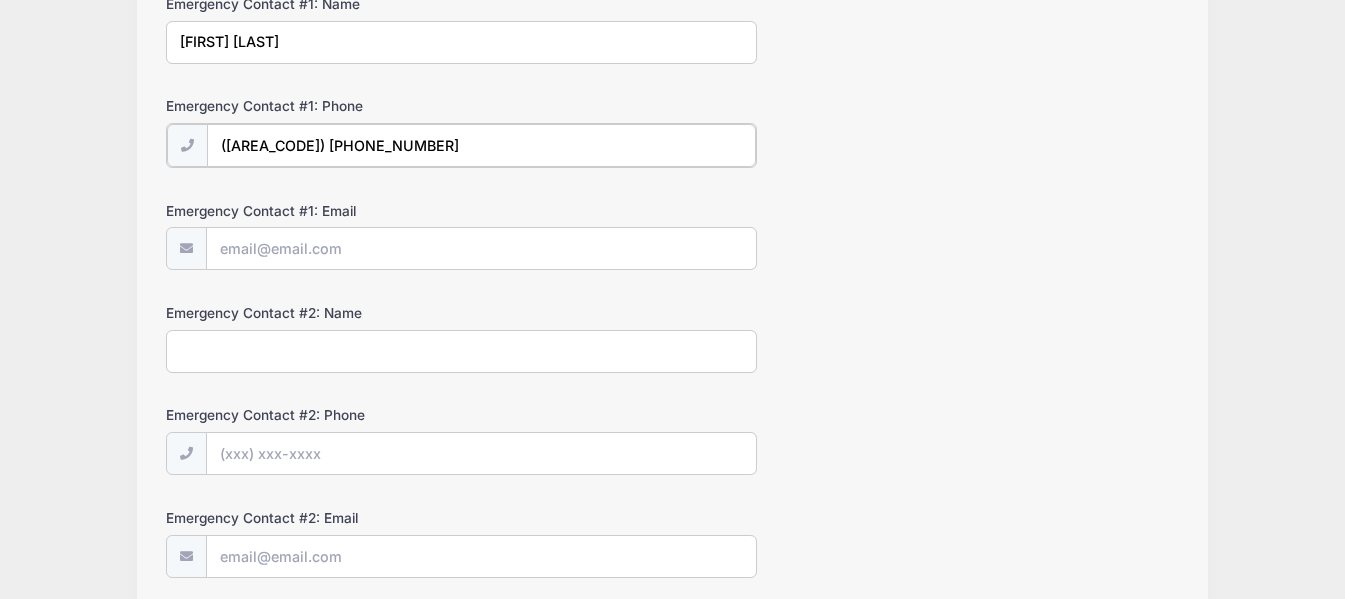 scroll, scrollTop: 600, scrollLeft: 0, axis: vertical 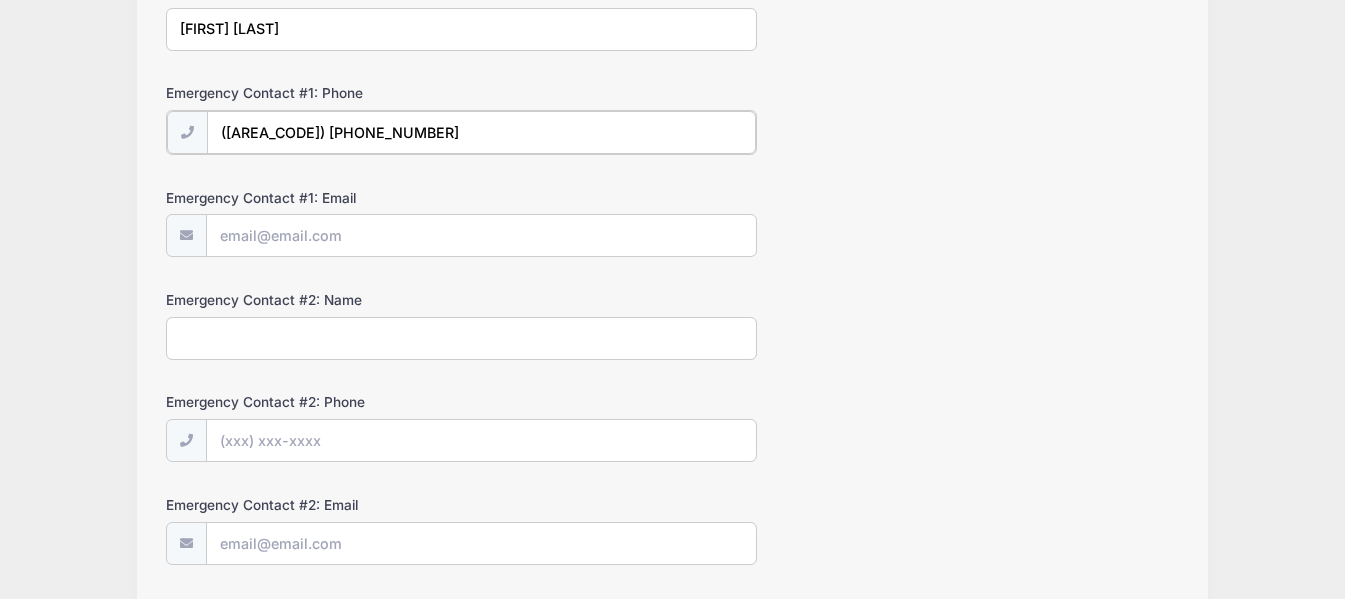 type on "([AREA_CODE]) [PHONE_NUMBER]" 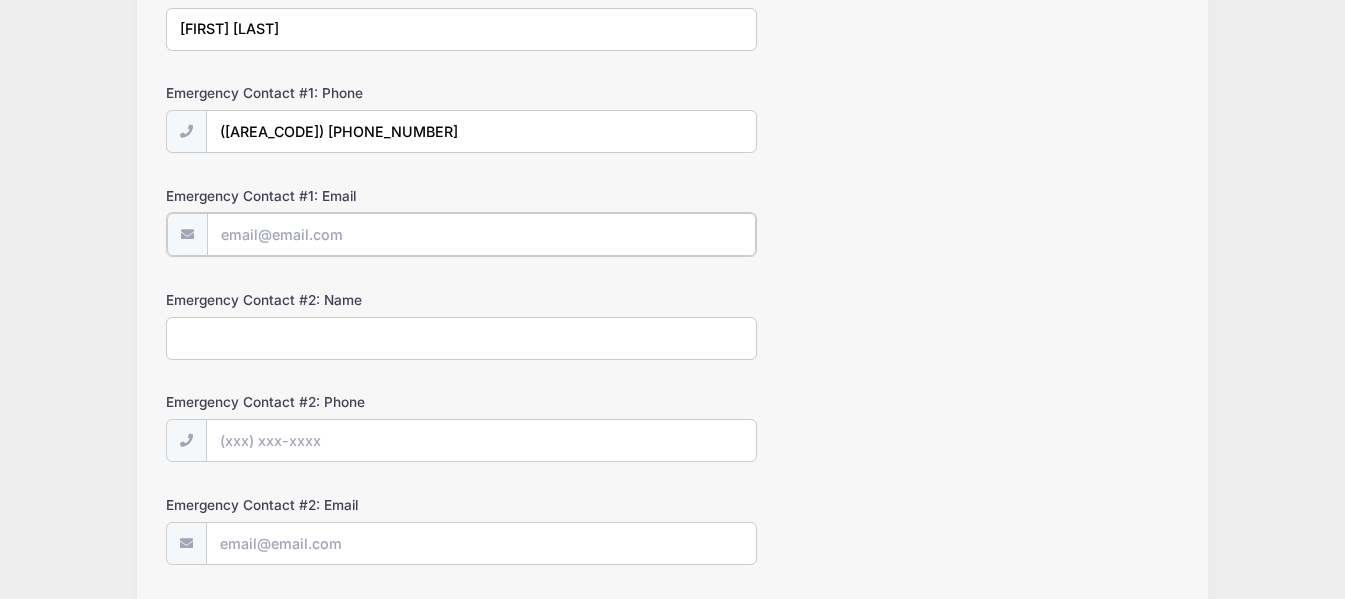 click on "Emergency Contact #1: Email" at bounding box center [481, 234] 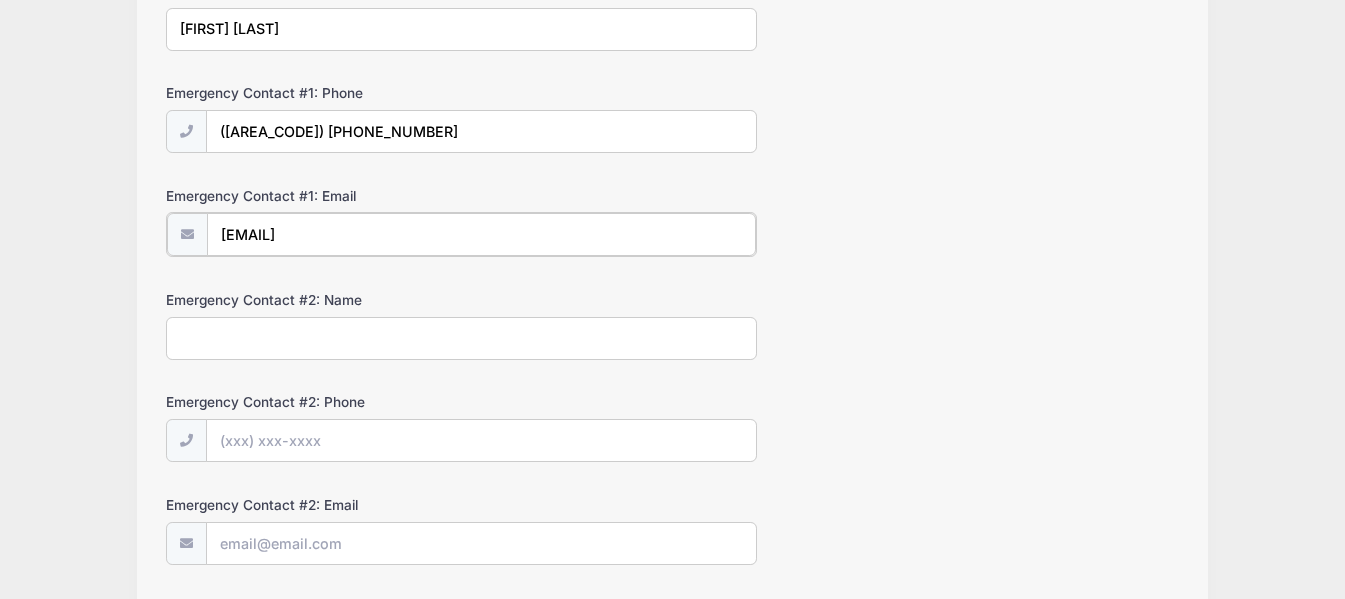 type on "[EMAIL]" 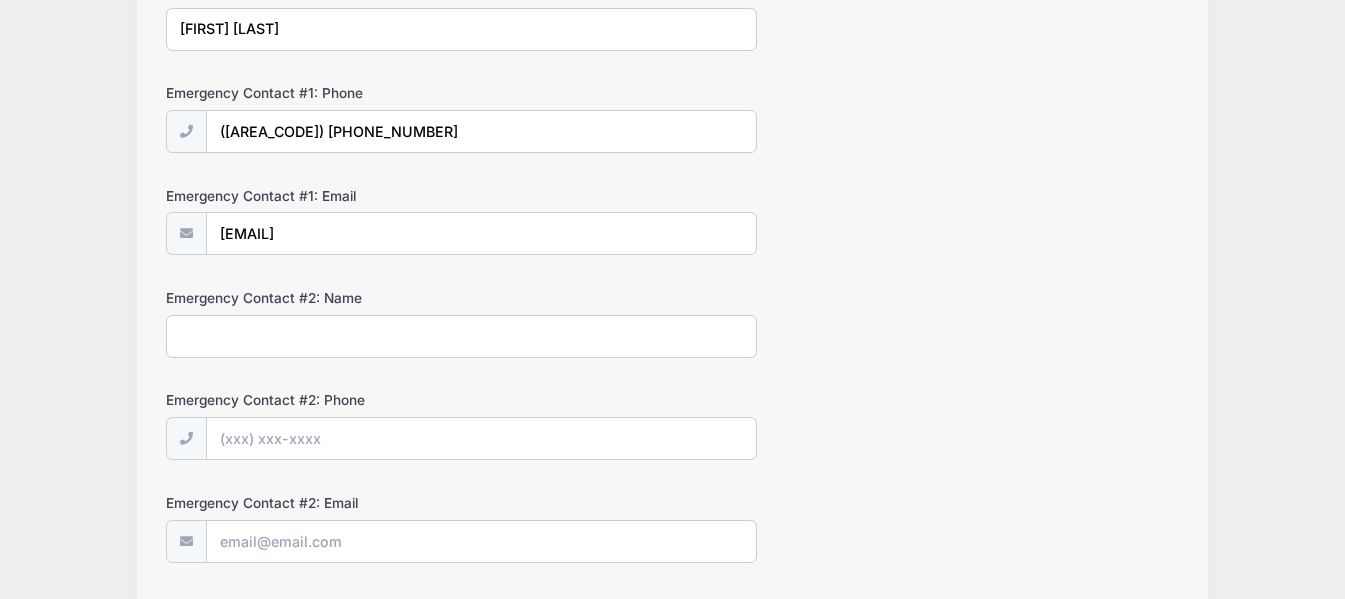 click on "Emergency Contact #2: Name" at bounding box center [461, 336] 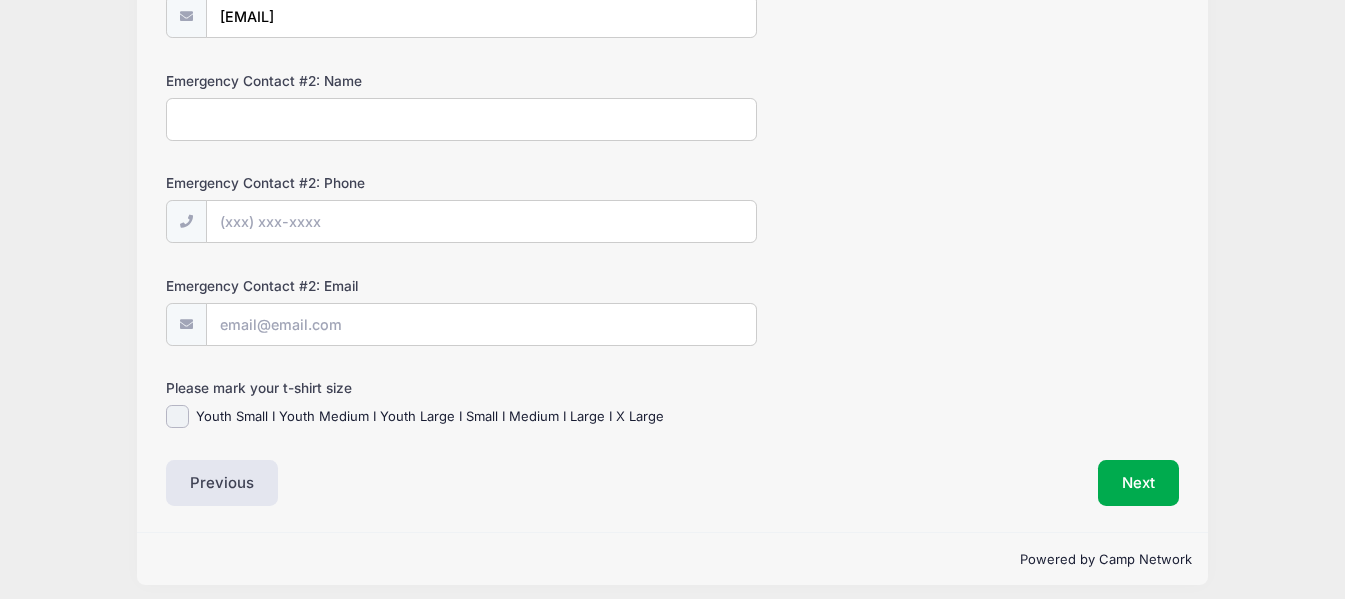 scroll, scrollTop: 829, scrollLeft: 0, axis: vertical 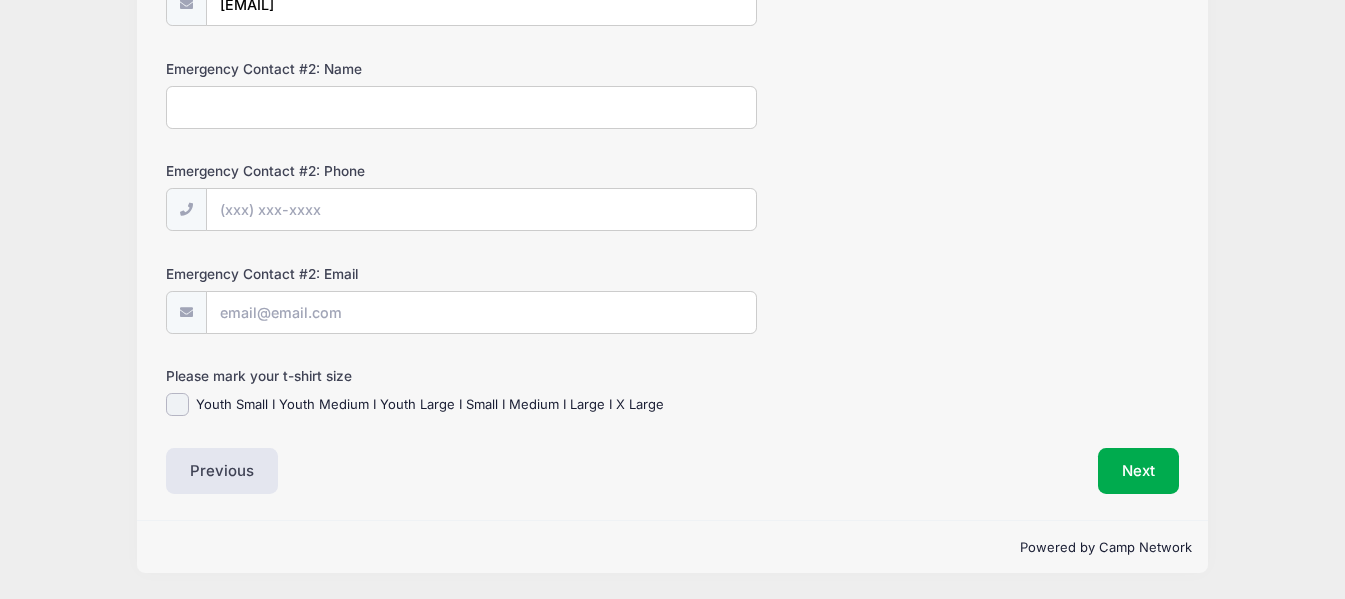 click on "Youth Small I Youth Medium I Youth Large I Small I Medium I Large I X Large" at bounding box center (177, 404) 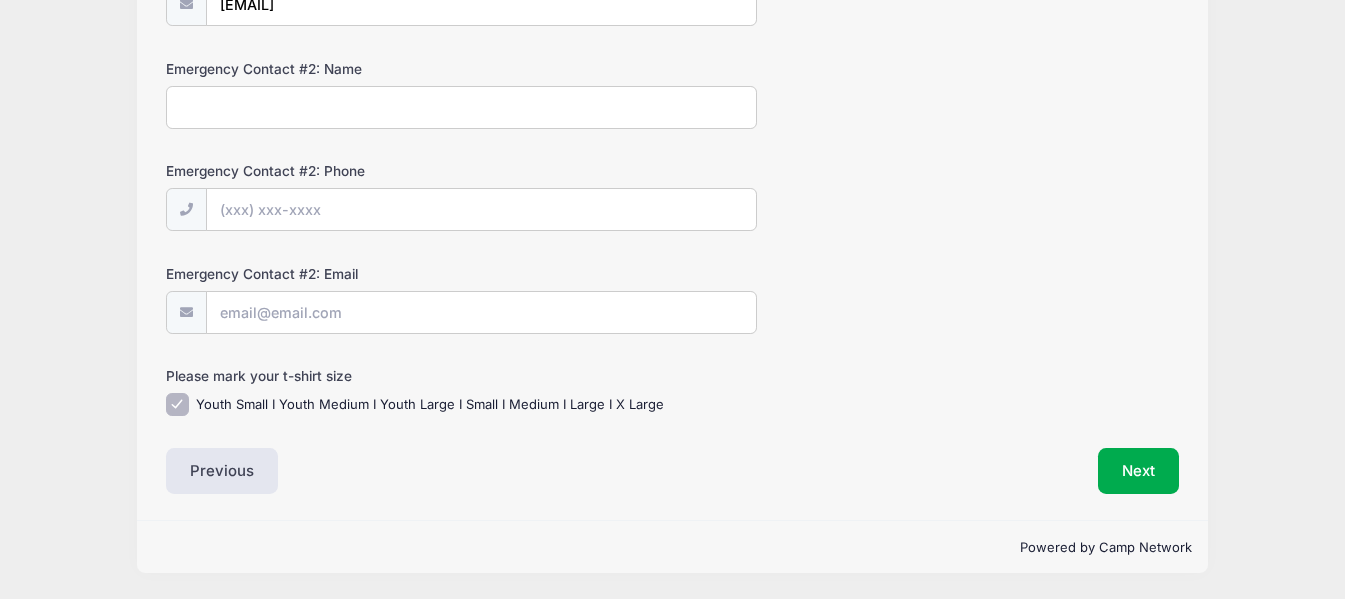 click on "Youth Small I Youth Medium I Youth Large I Small I Medium I Large I X Large" at bounding box center (430, 405) 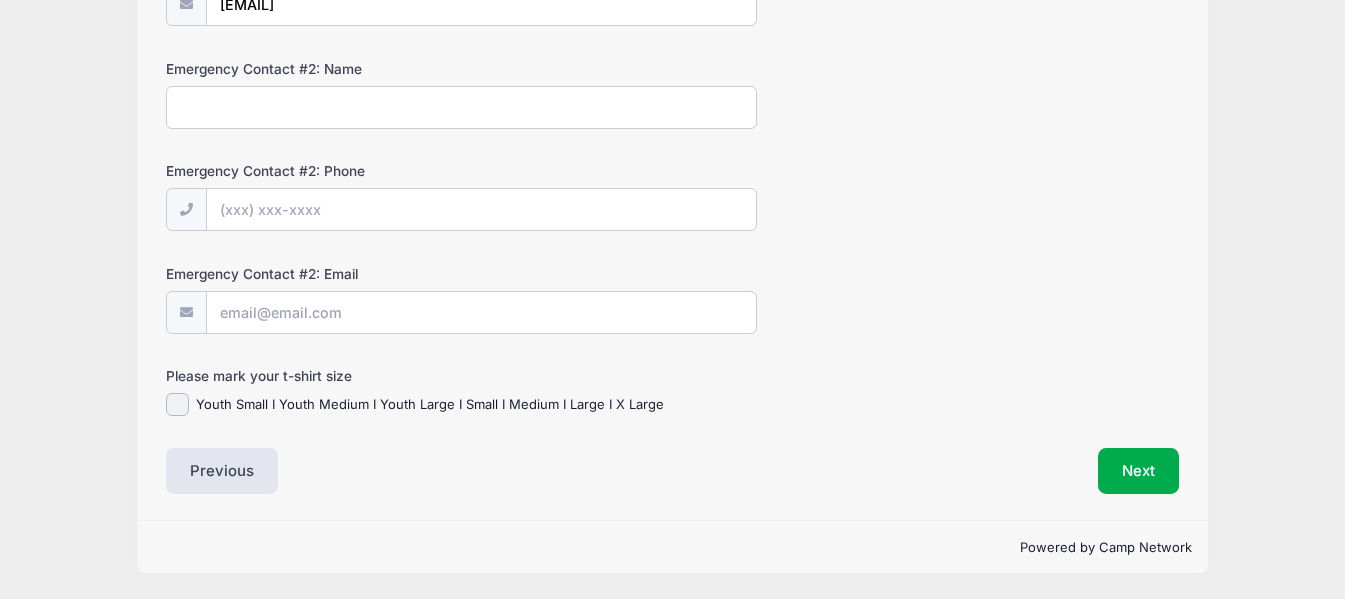 click on "Youth Small I Youth Medium I Youth Large I Small I Medium I Large I X Large" at bounding box center (430, 405) 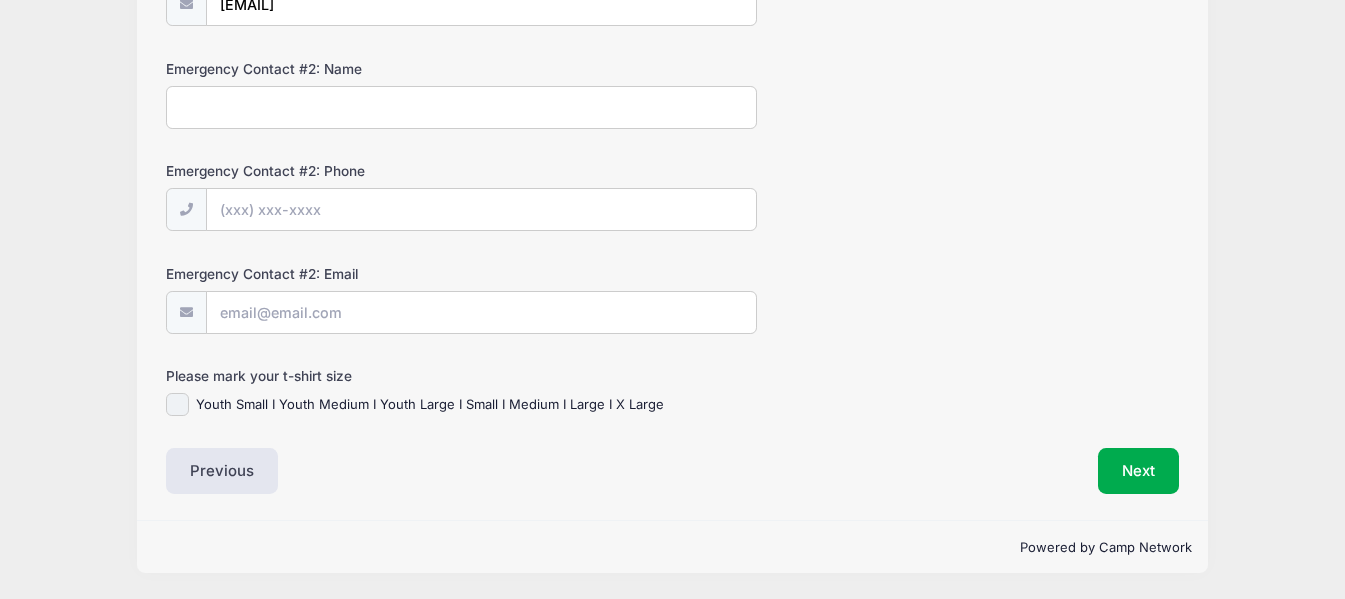 click on "Youth Small I Youth Medium I Youth Large I Small I Medium I Large I X Large" at bounding box center (177, 404) 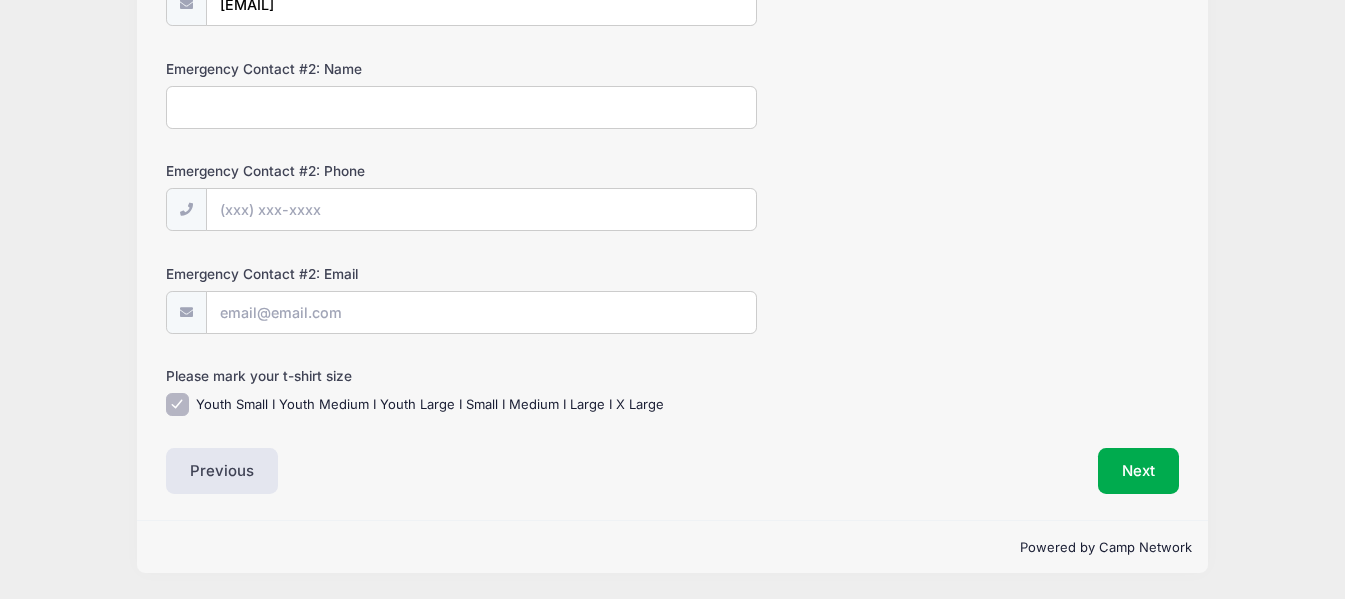 click on "Youth Small I Youth Medium I Youth Large I Small I Medium I Large I X Large" at bounding box center (430, 405) 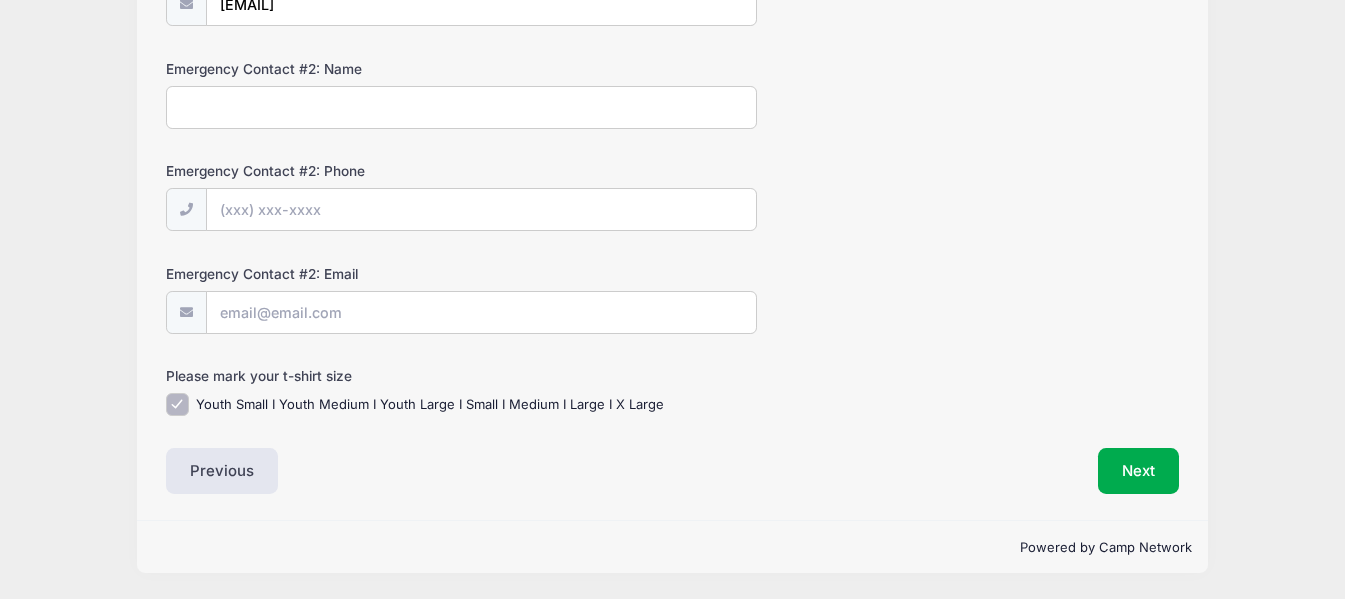 click on "Youth Small I Youth Medium I Youth Large I Small I Medium I Large I X Large" at bounding box center (177, 404) 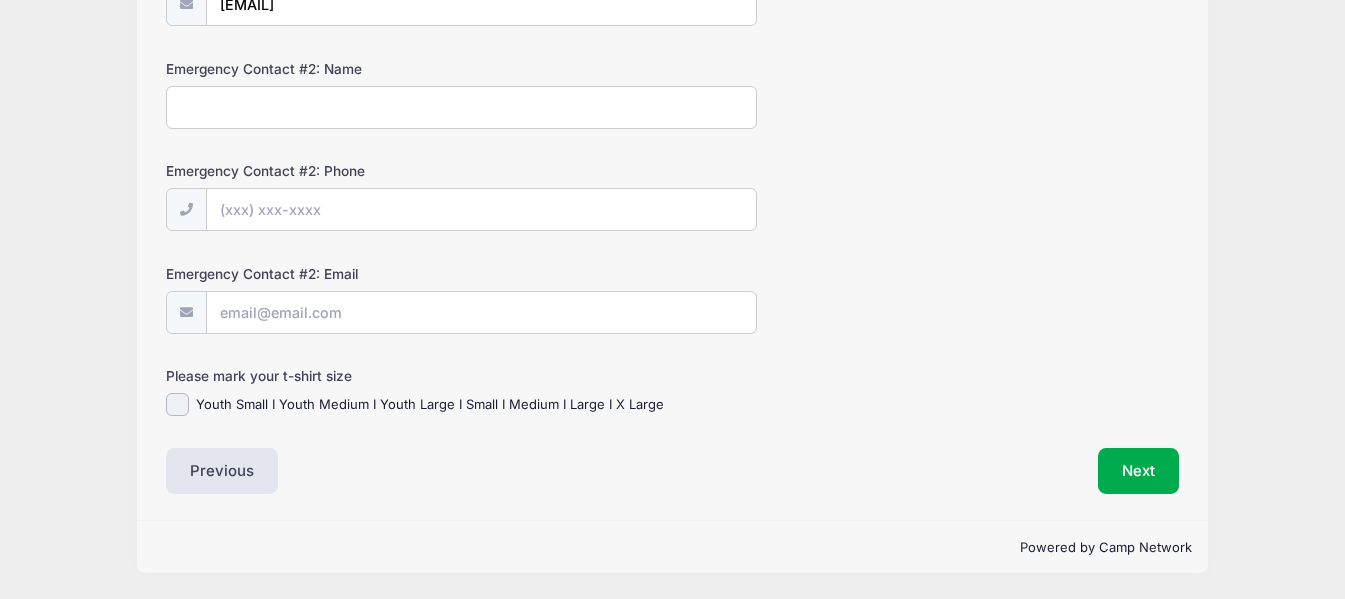 click on "Youth Small I Youth Medium I Youth Large I Small I Medium I Large I X Large" at bounding box center [430, 405] 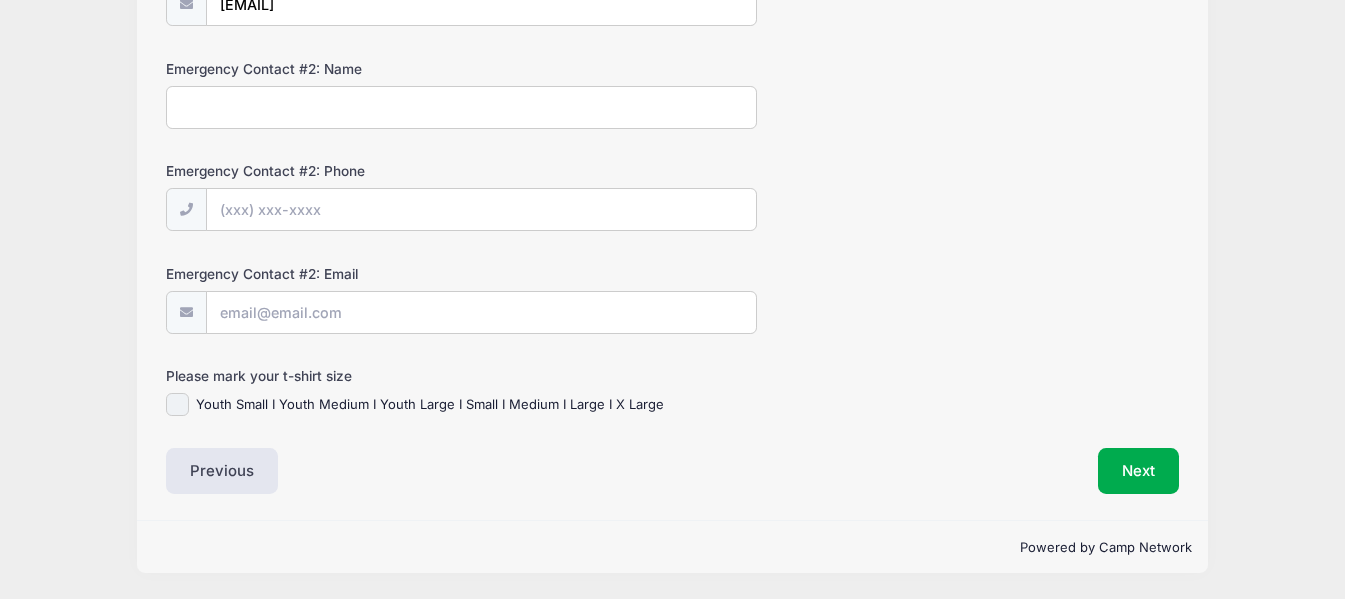checkbox on "true" 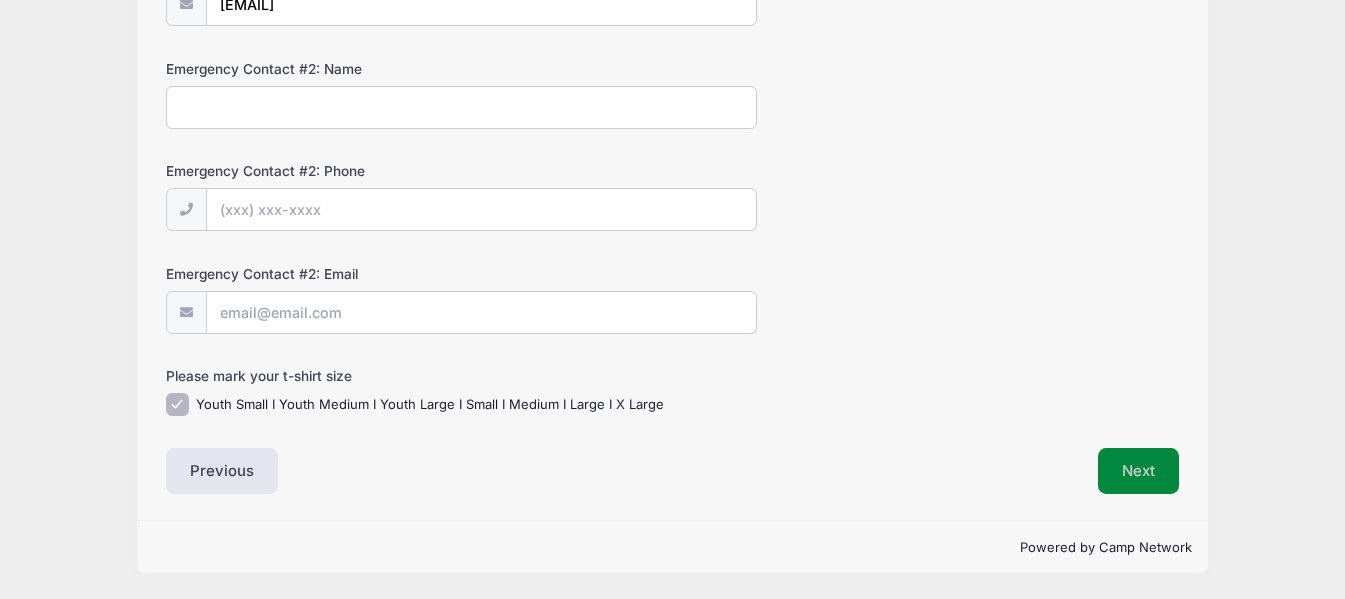 click on "Next" at bounding box center [1138, 471] 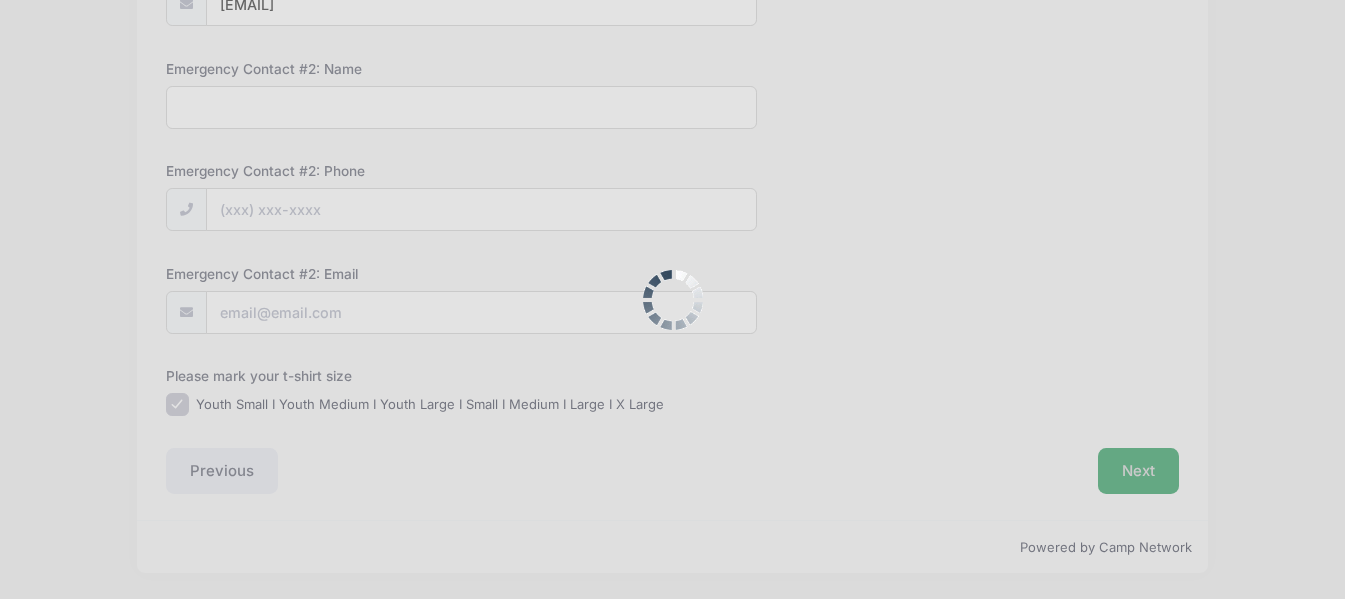 scroll, scrollTop: 0, scrollLeft: 0, axis: both 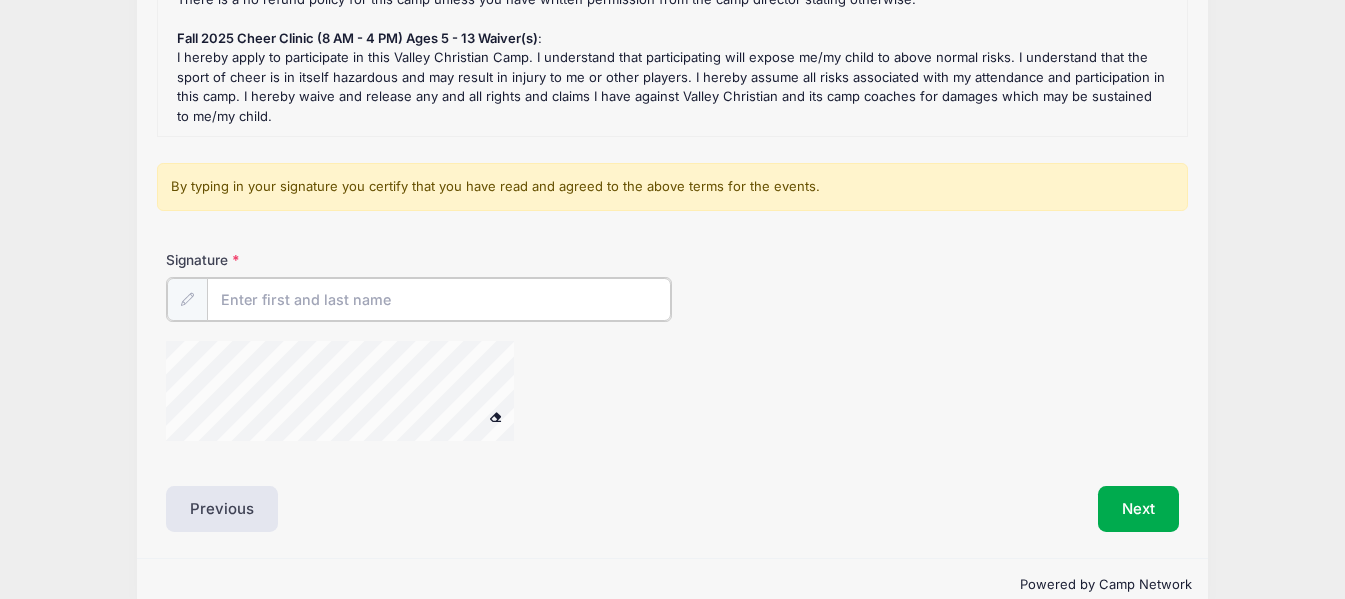 click on "Signature" at bounding box center [439, 299] 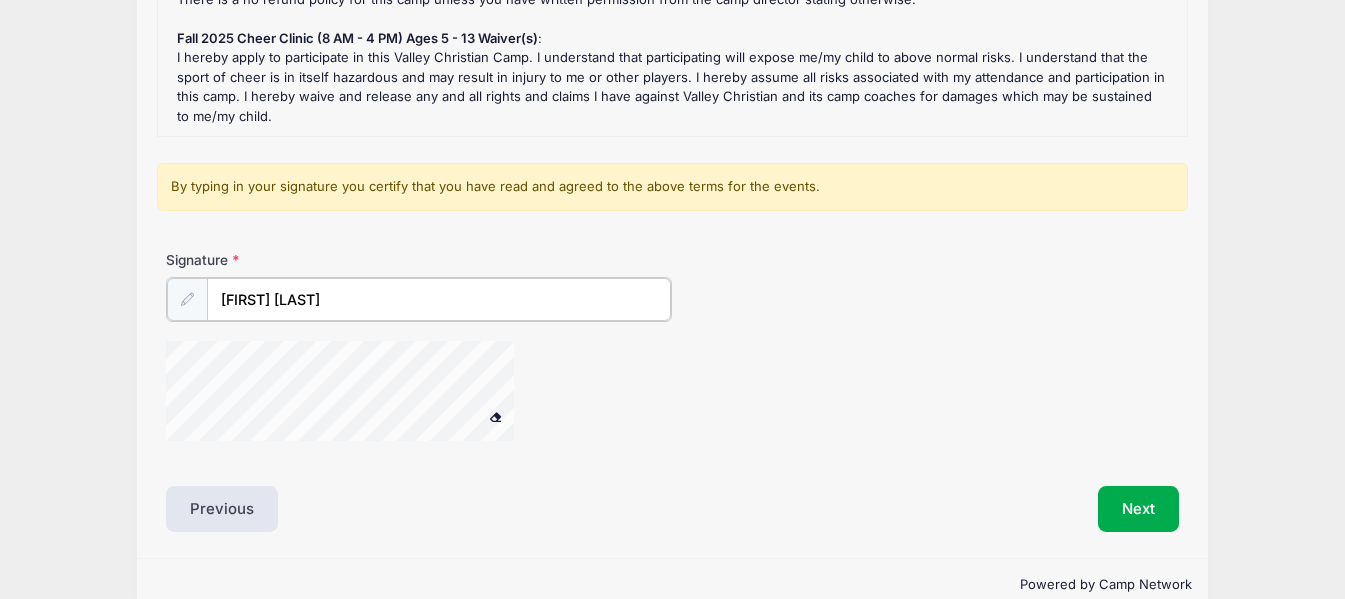 type on "[FIRST] [LAST]" 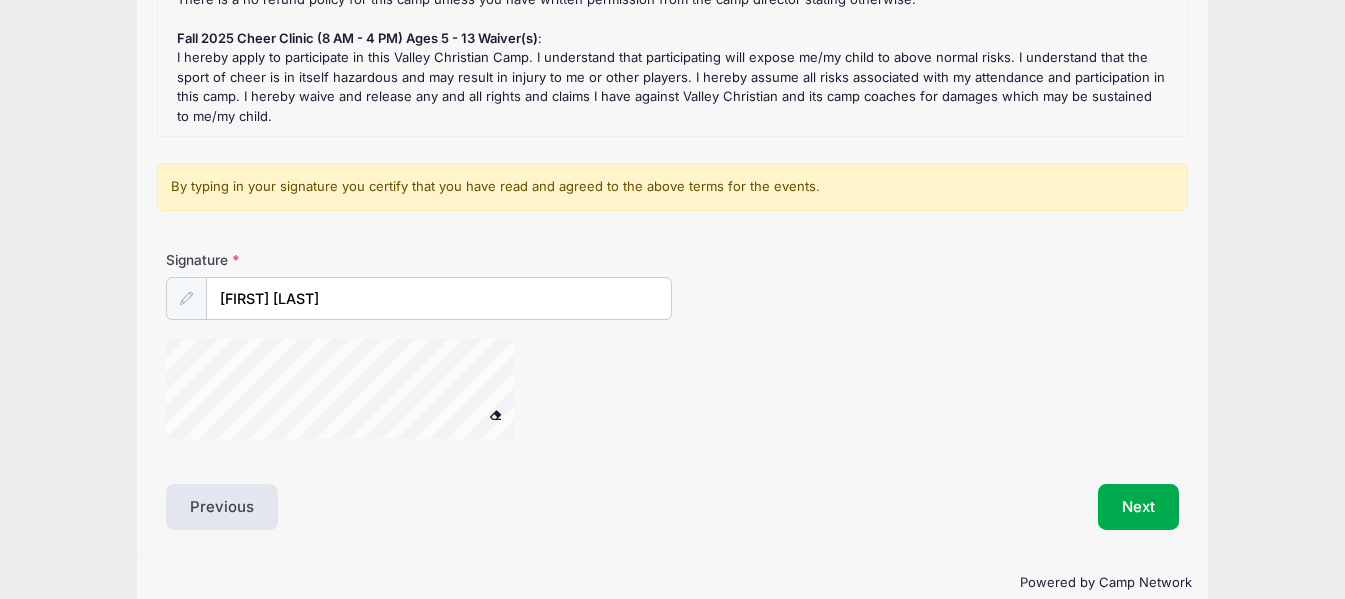 click at bounding box center [495, 414] 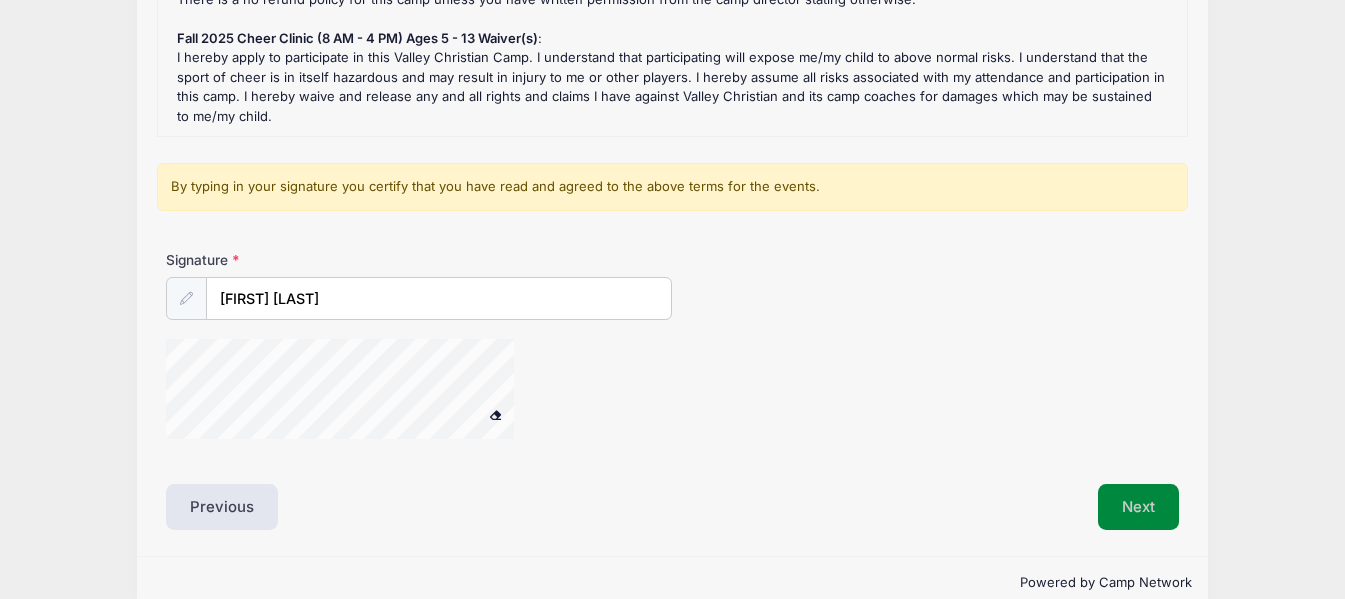 click on "Next" at bounding box center [1138, 507] 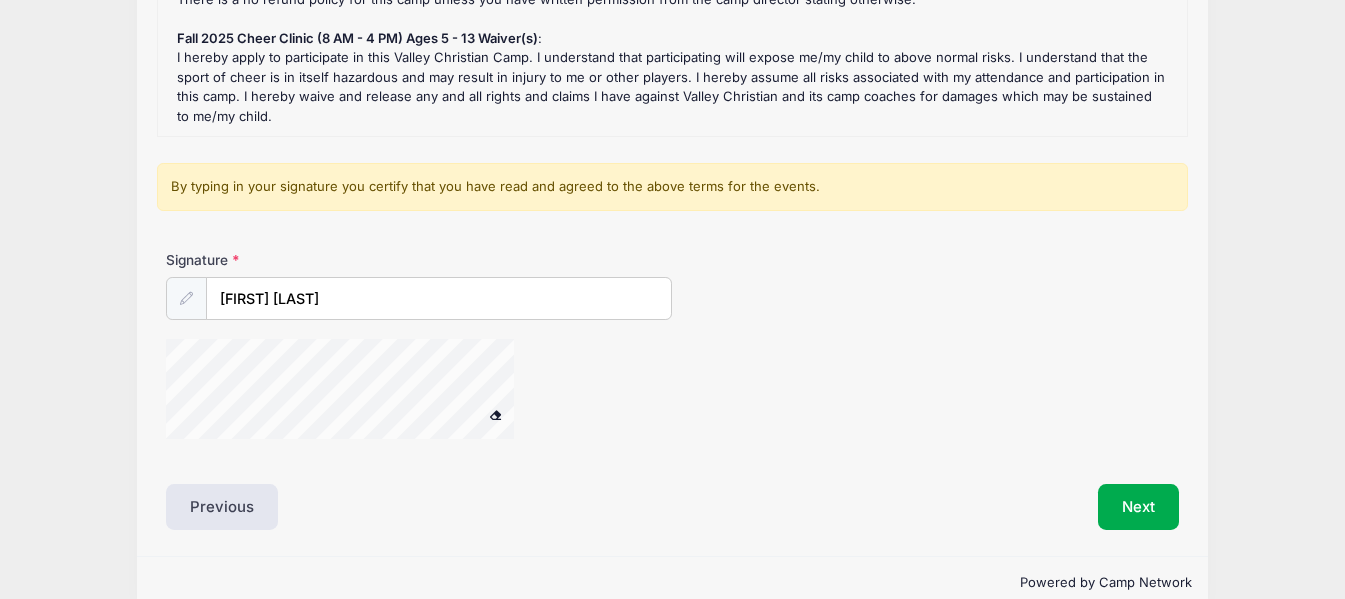 click at bounding box center (366, 392) 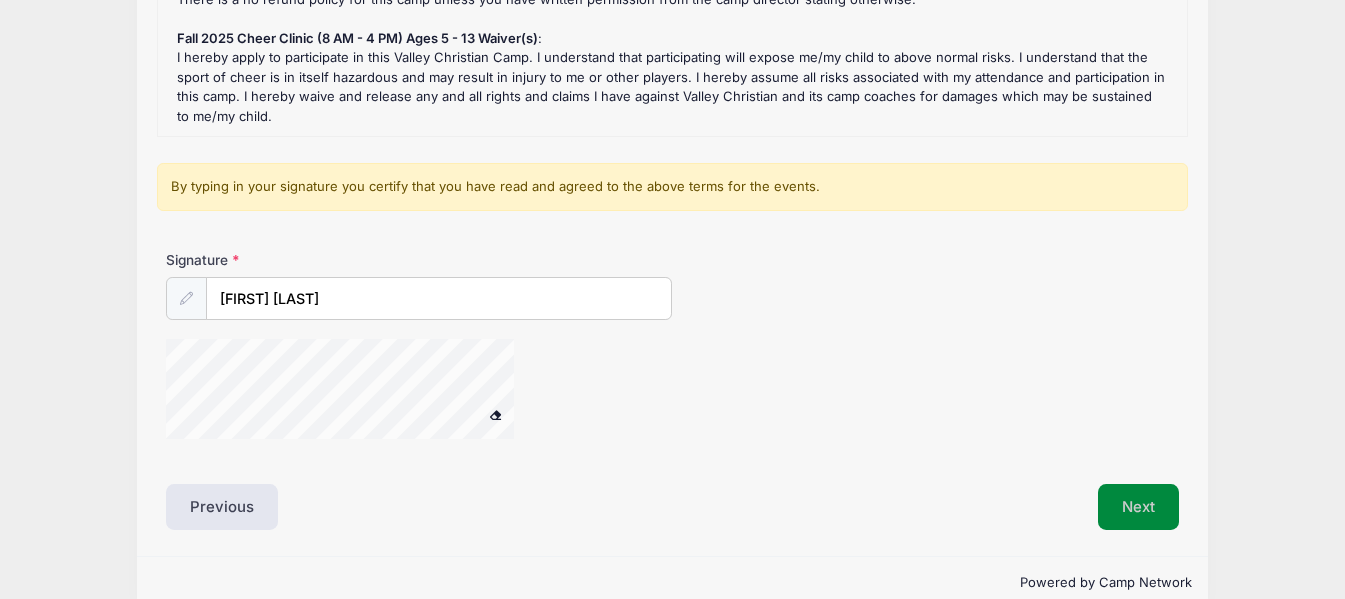 click on "Next" at bounding box center [1138, 507] 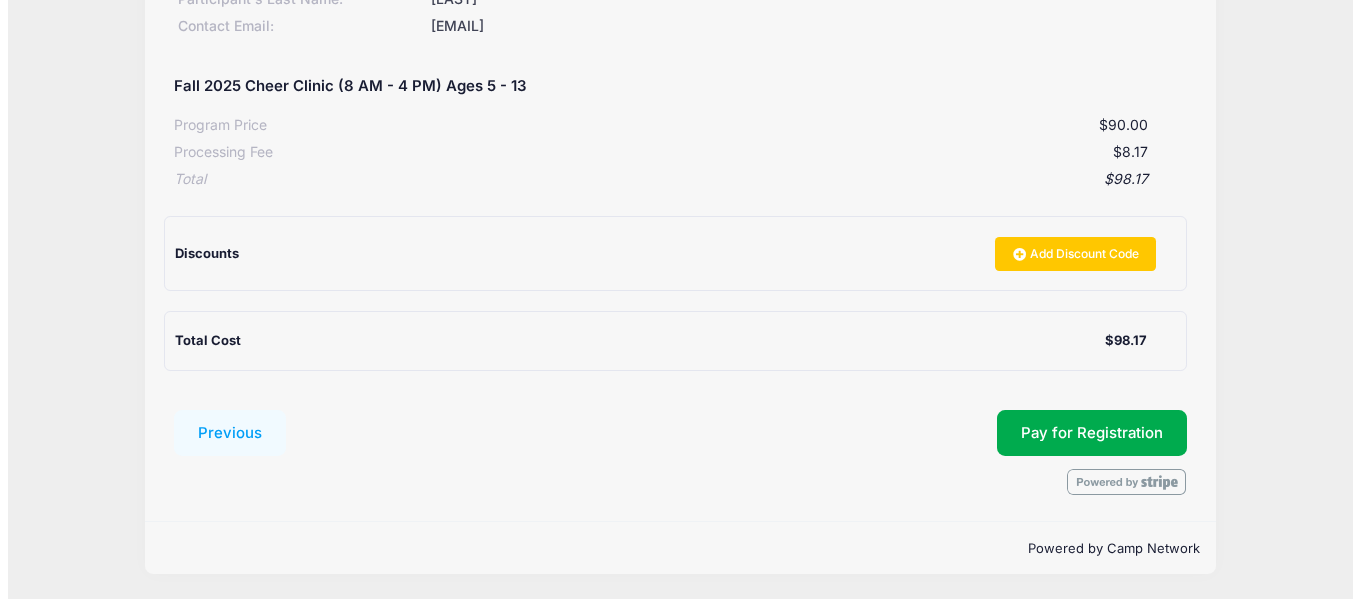 scroll, scrollTop: 349, scrollLeft: 0, axis: vertical 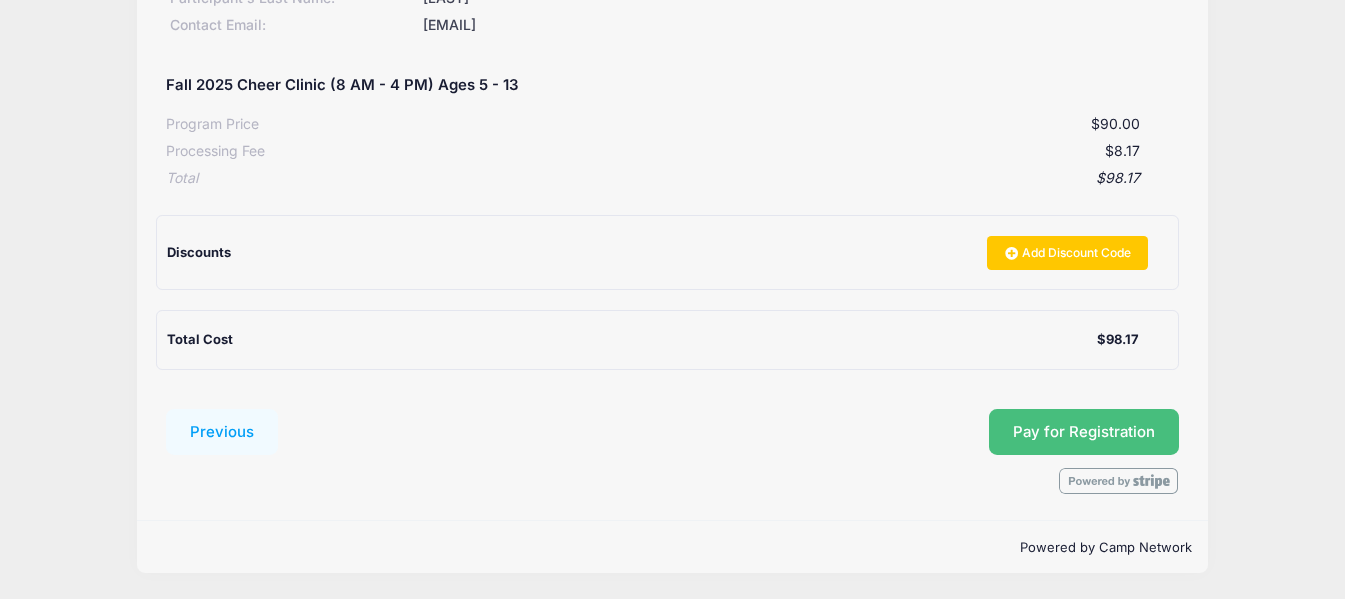 click on "Pay for Registration" at bounding box center [1084, 432] 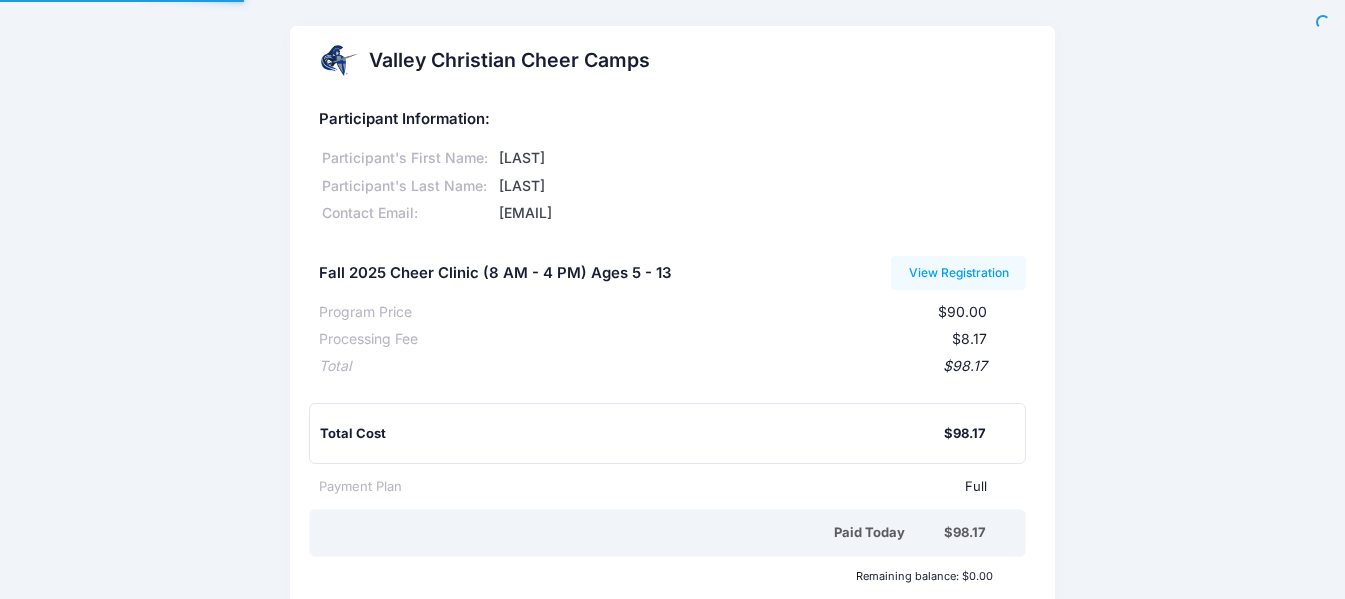 scroll, scrollTop: 0, scrollLeft: 0, axis: both 